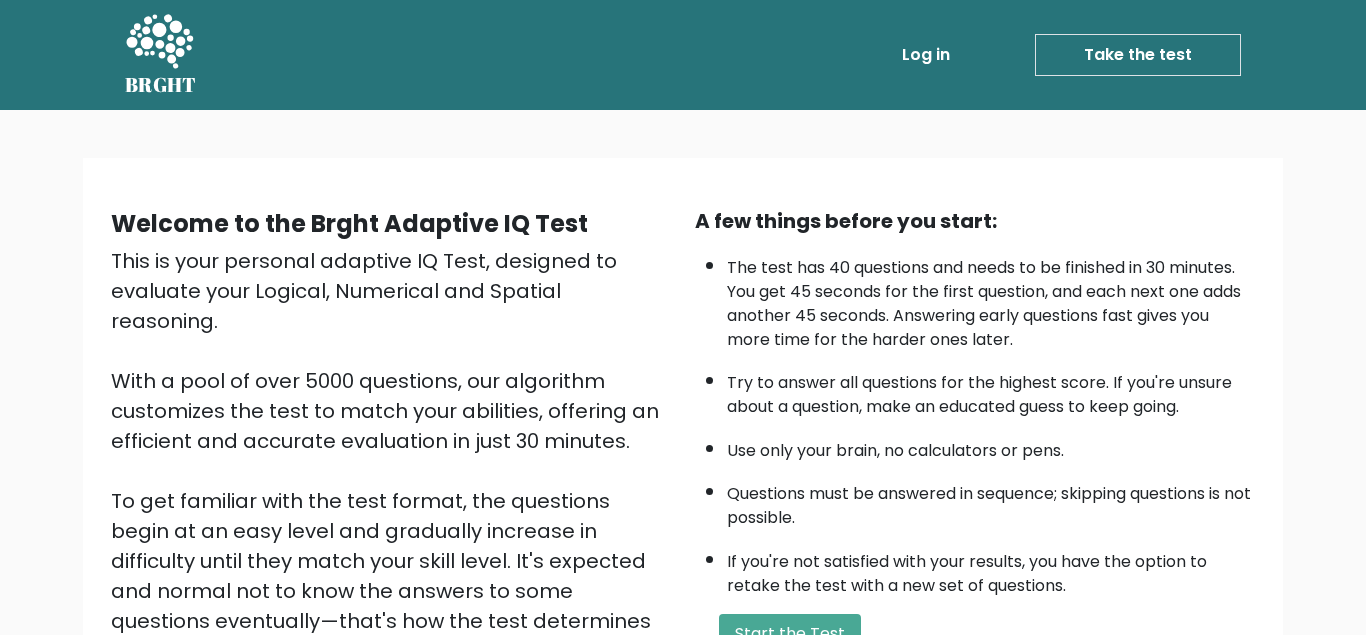 scroll, scrollTop: 299, scrollLeft: 0, axis: vertical 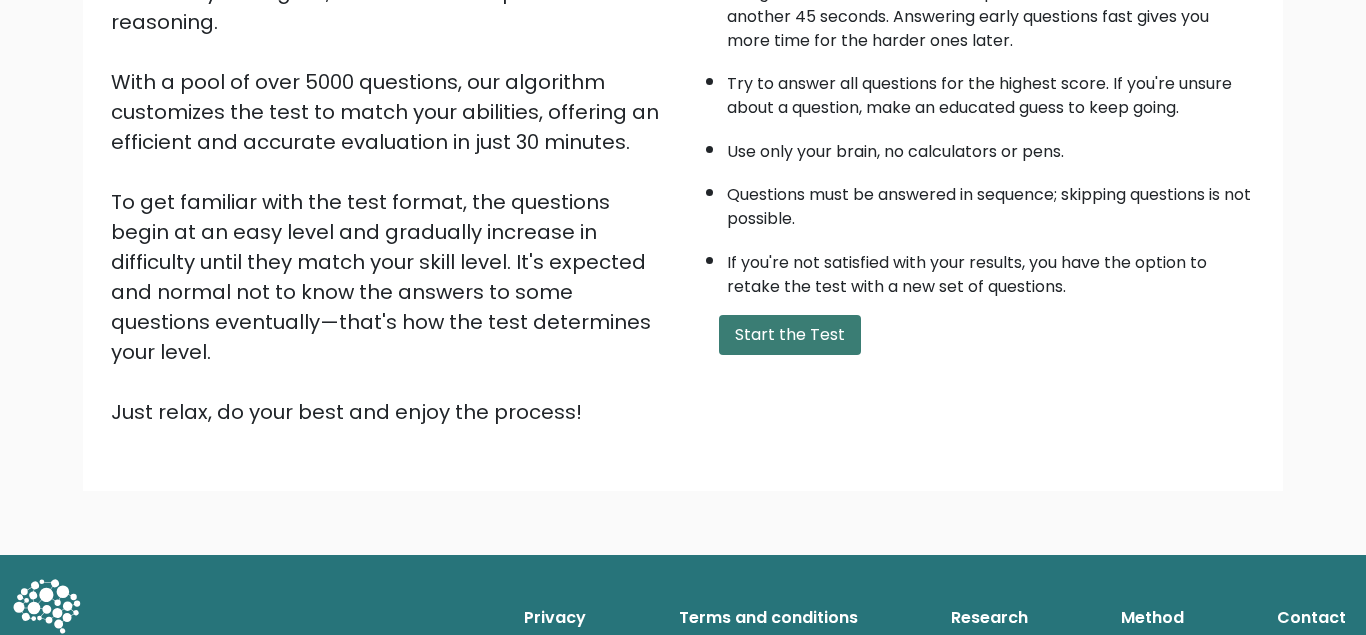 click on "Start the Test" at bounding box center (790, 335) 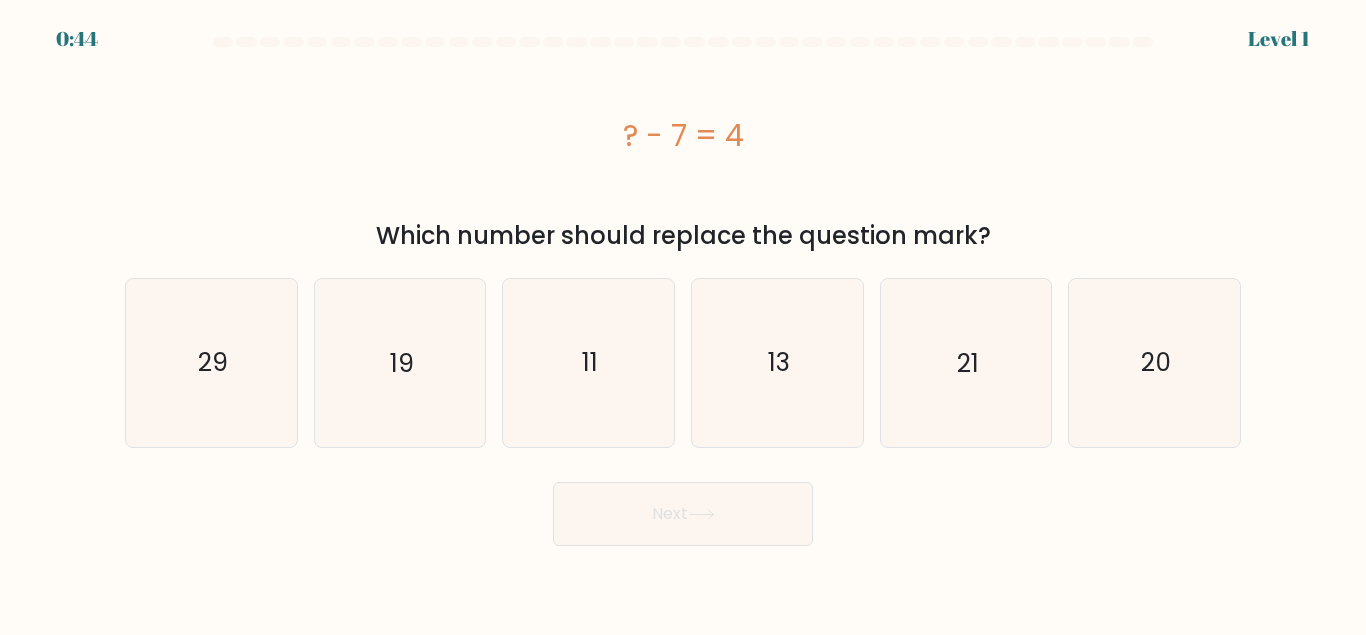 scroll, scrollTop: 0, scrollLeft: 0, axis: both 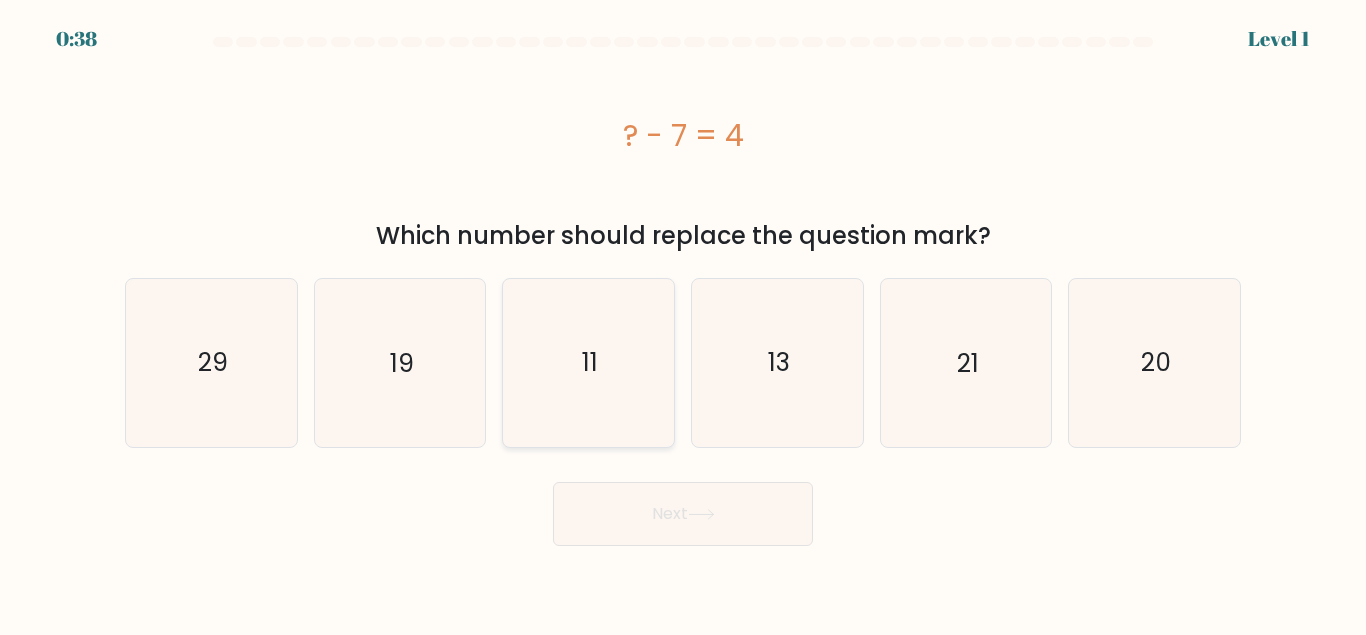 click on "11" 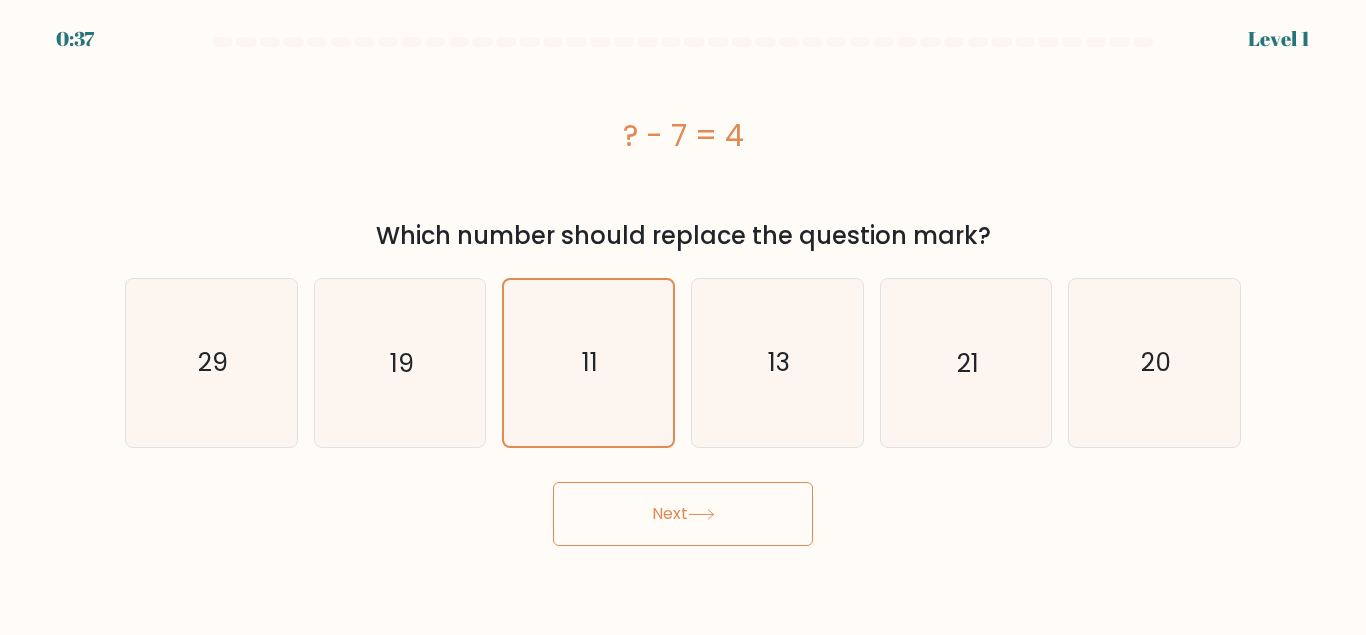 click on "Next" at bounding box center (683, 514) 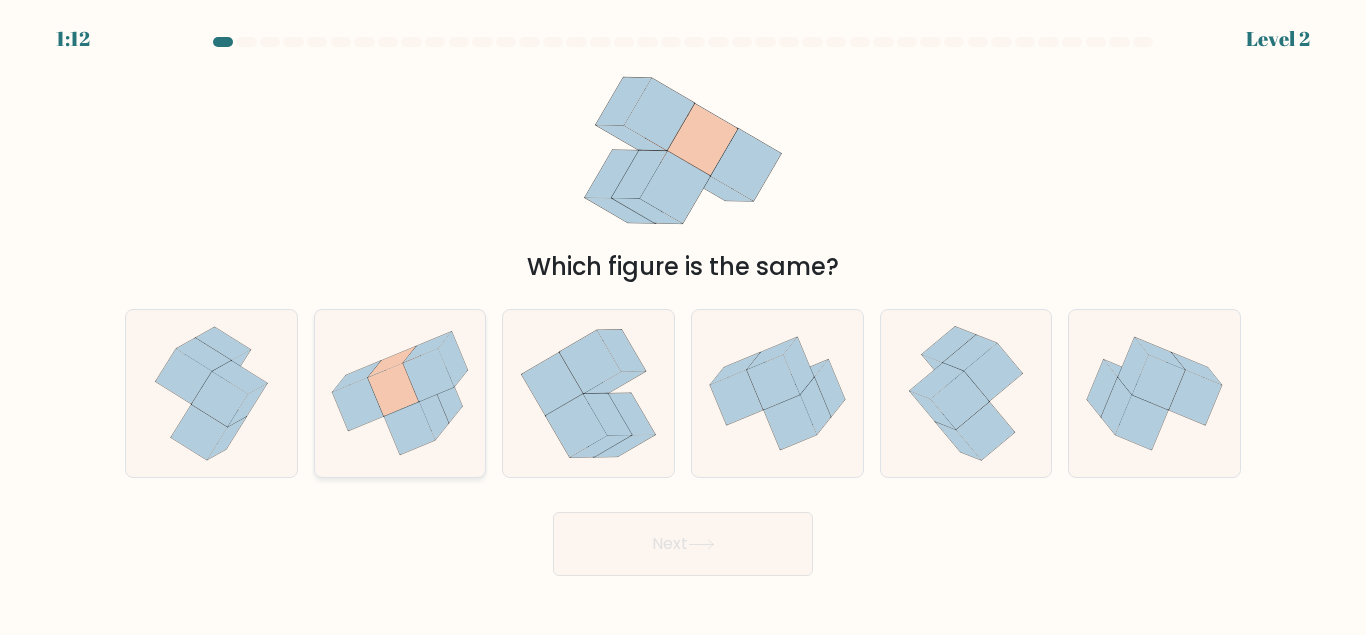 click 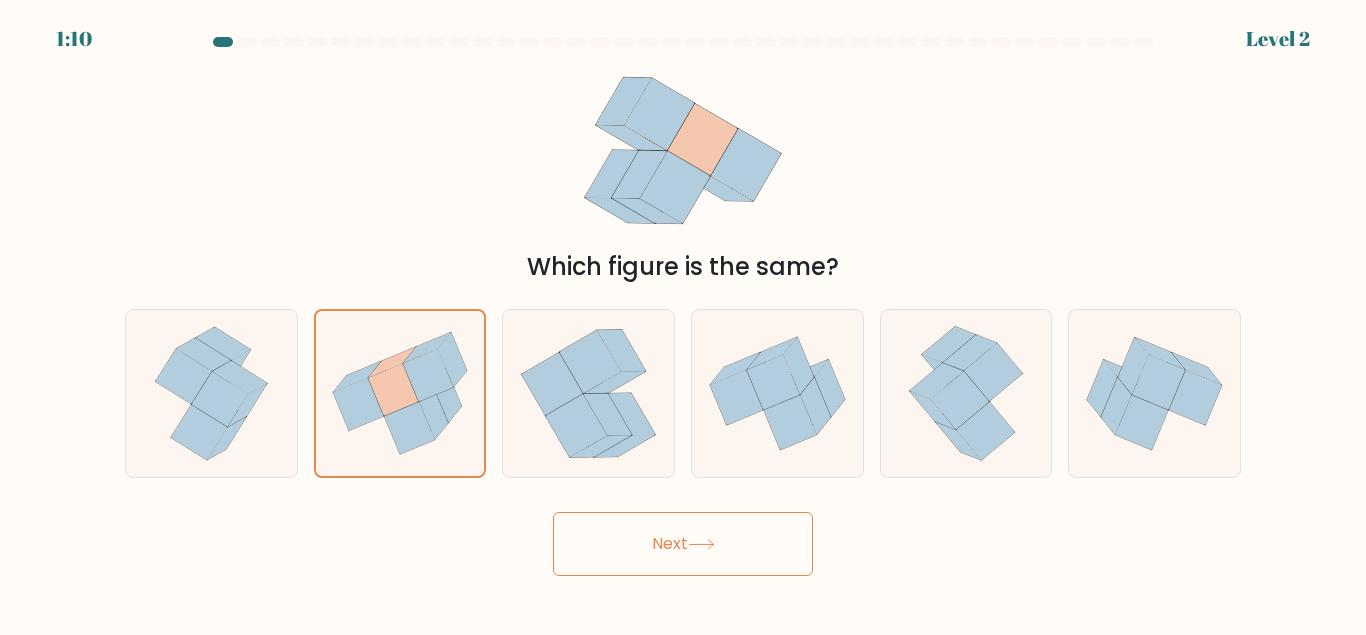 click on "Next" at bounding box center [683, 544] 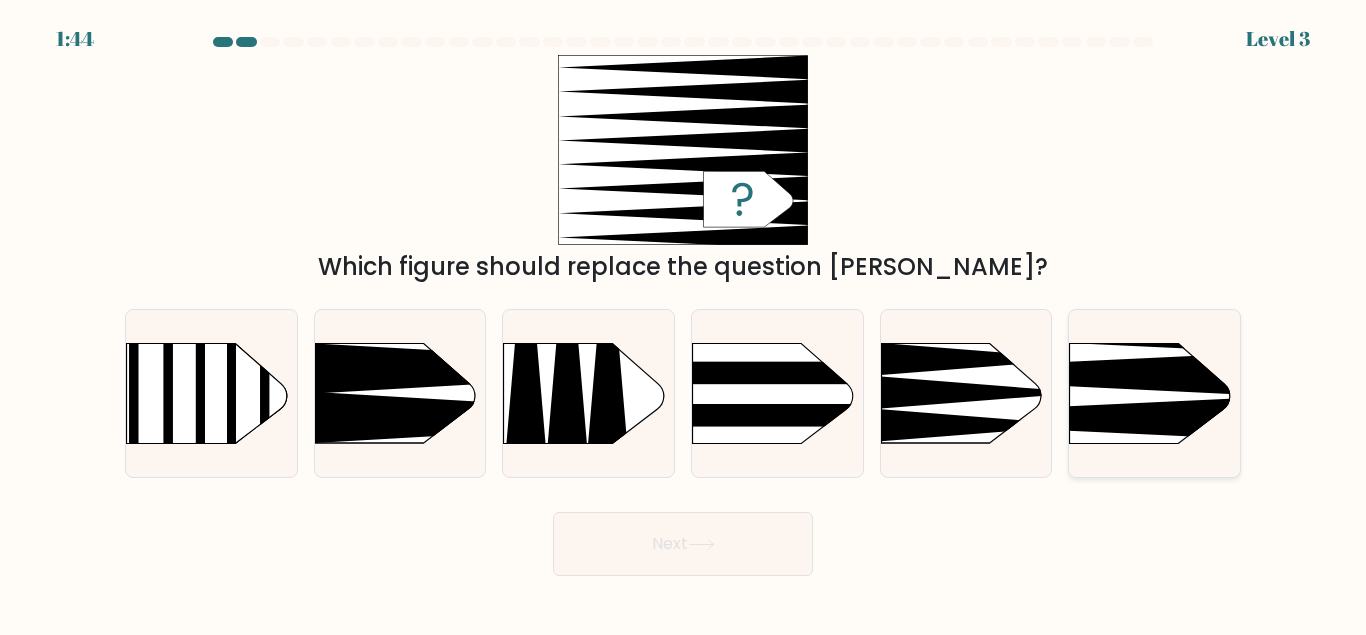 click 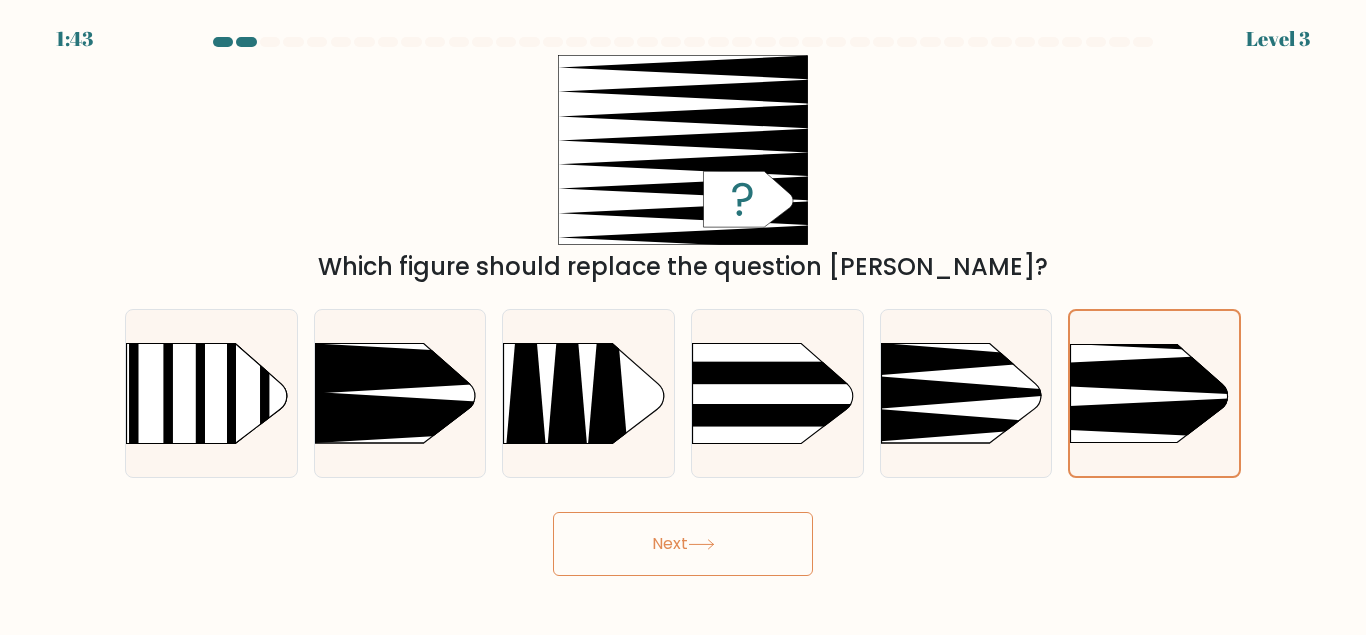 click on "Next" at bounding box center [683, 544] 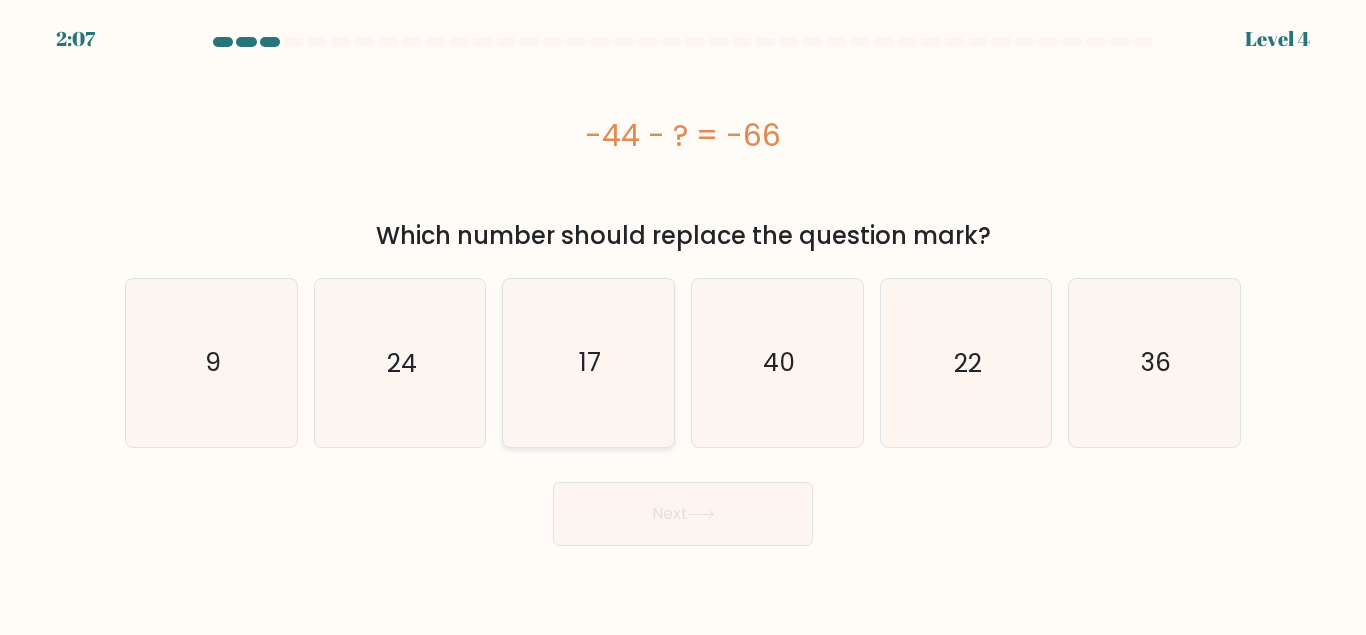 click on "17" 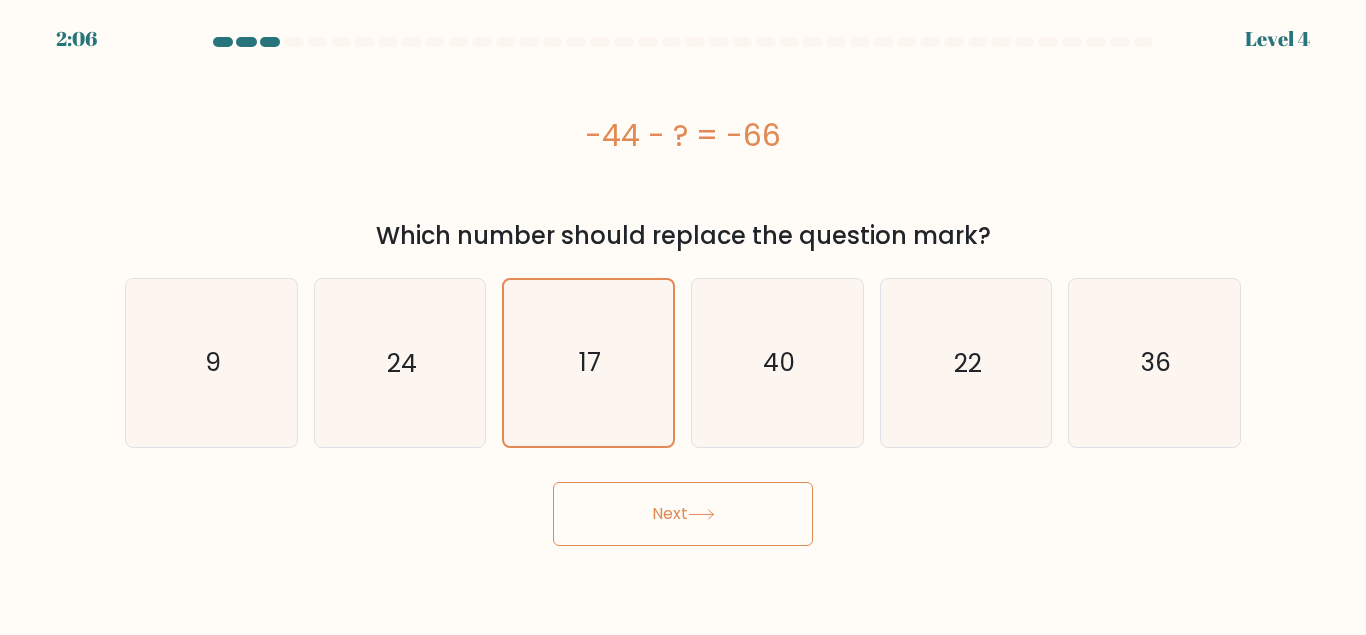 click on "Next" at bounding box center (683, 514) 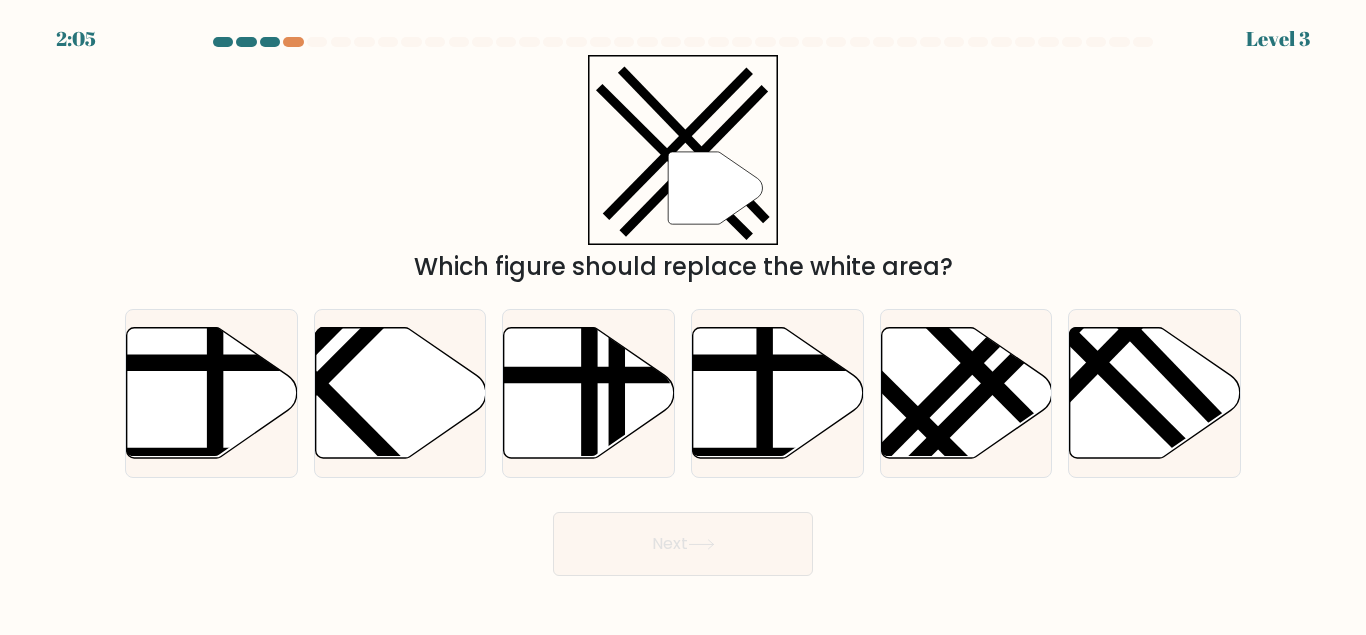 click on "e." at bounding box center [966, 393] 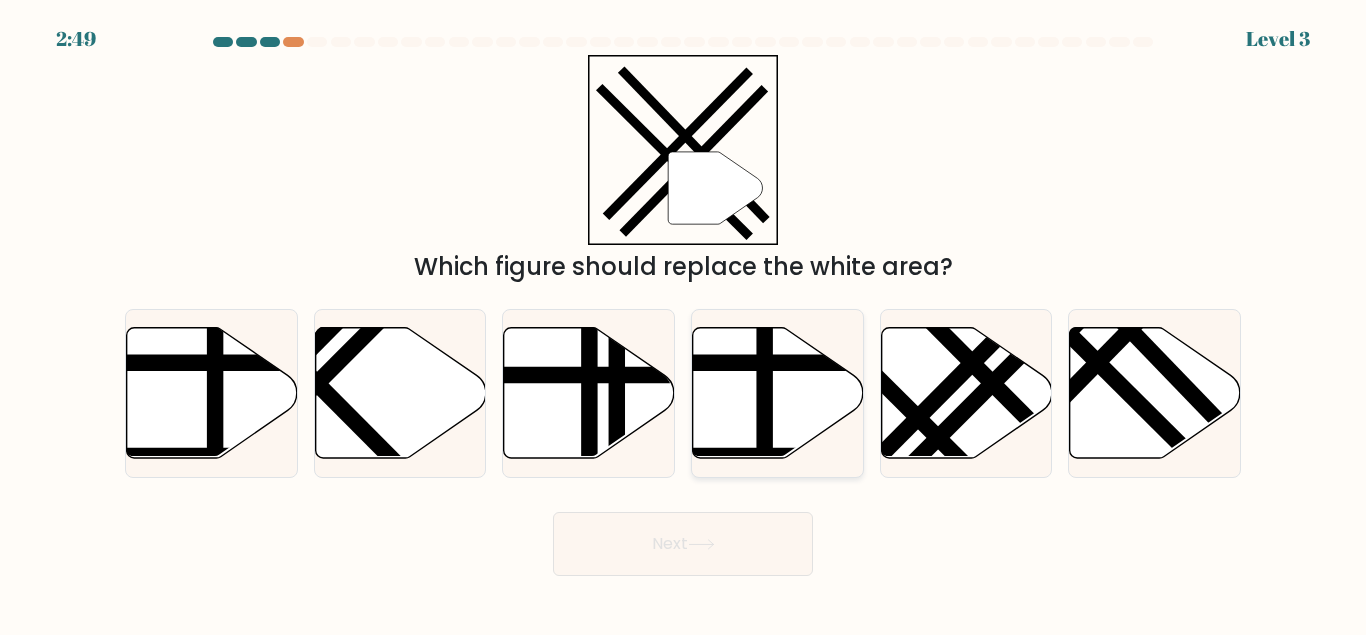 click 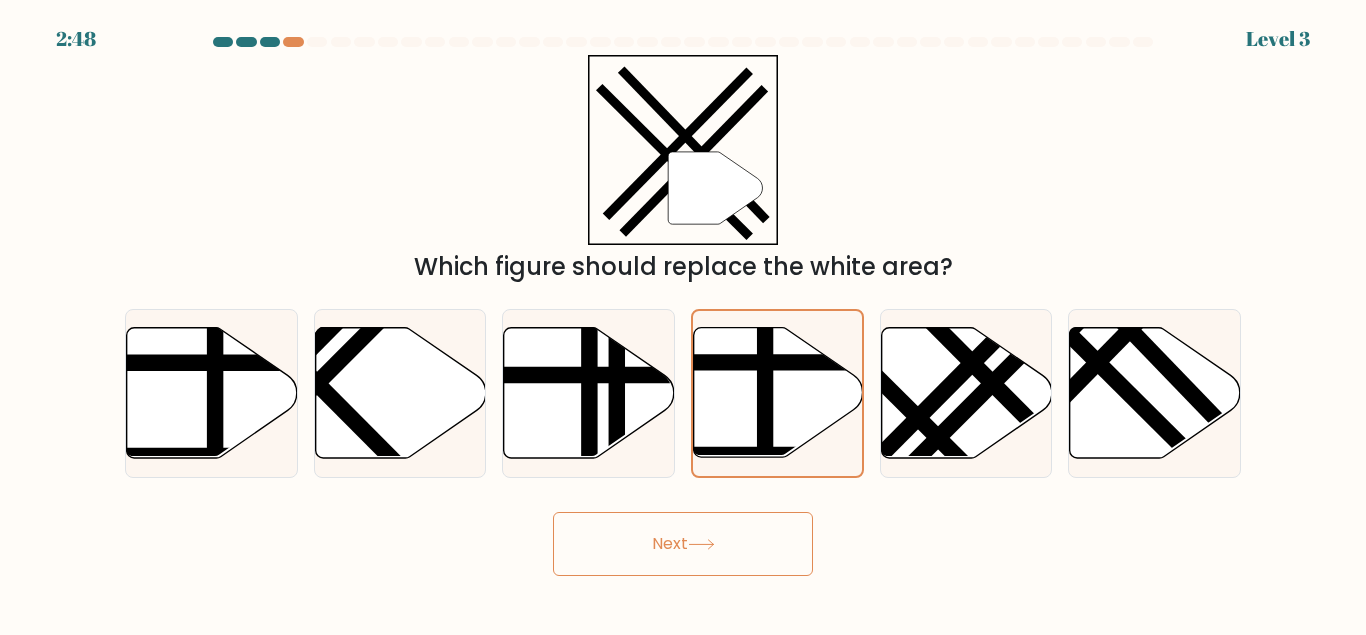 click 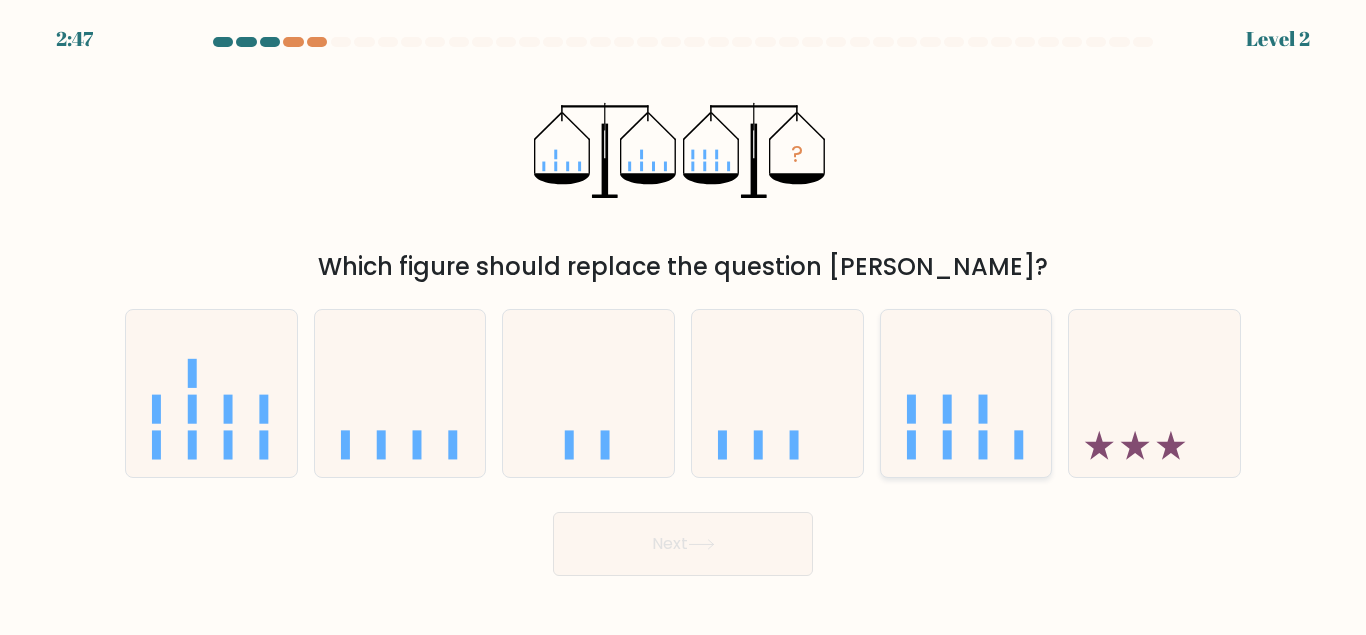 click 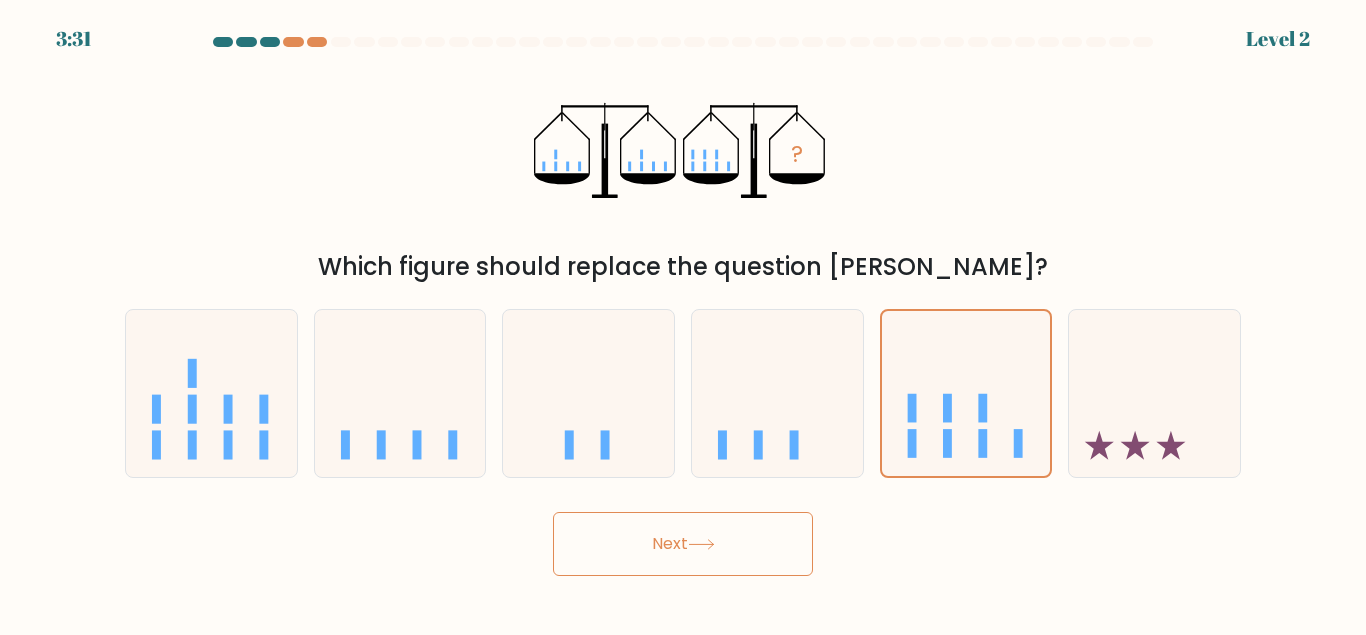 click on "Next" at bounding box center (683, 544) 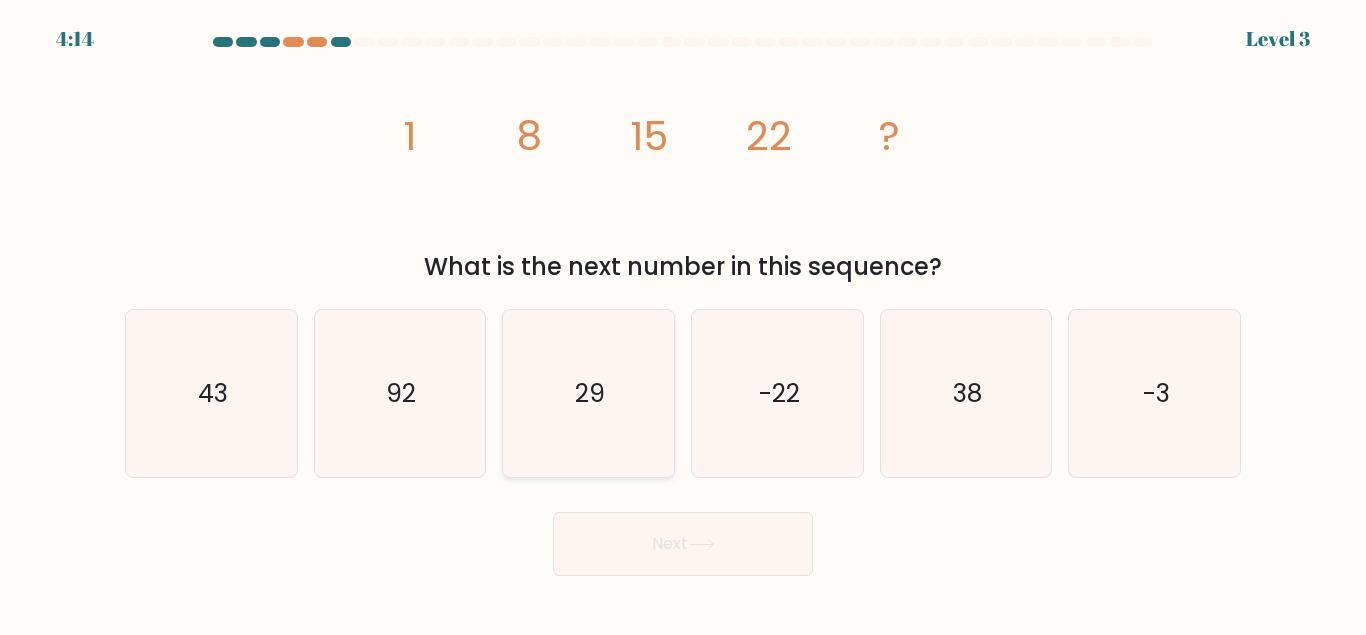 click on "29" 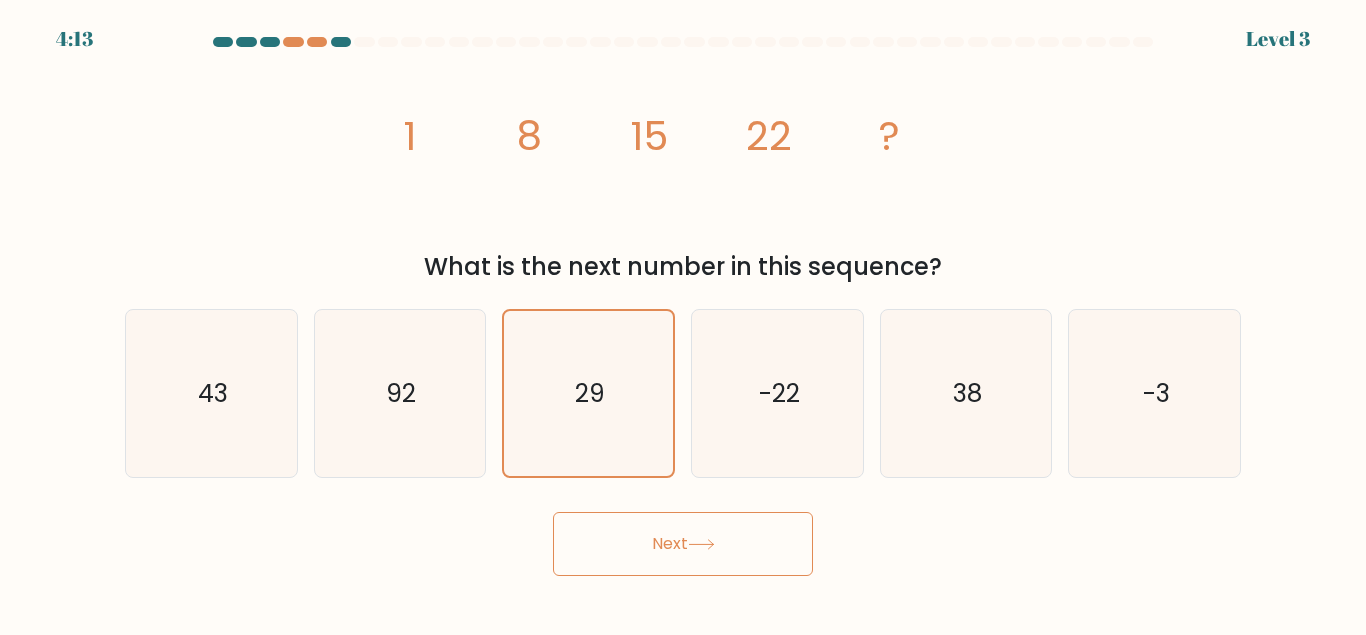click on "Next" at bounding box center [683, 544] 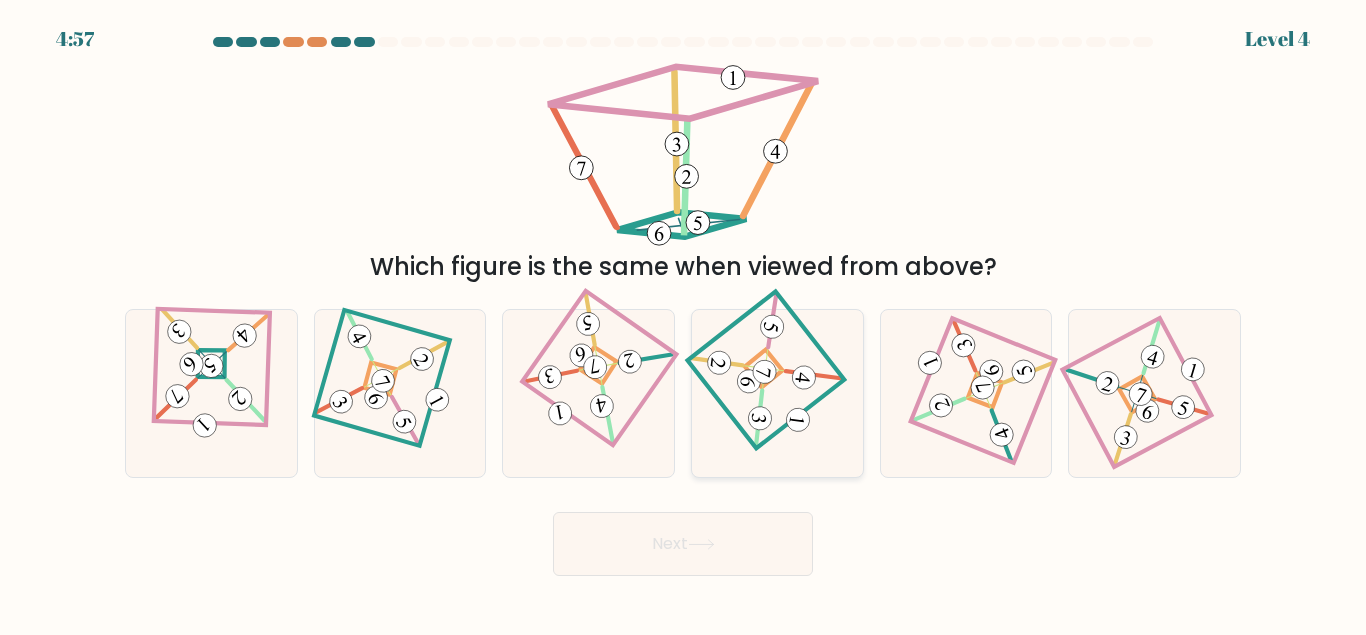 click 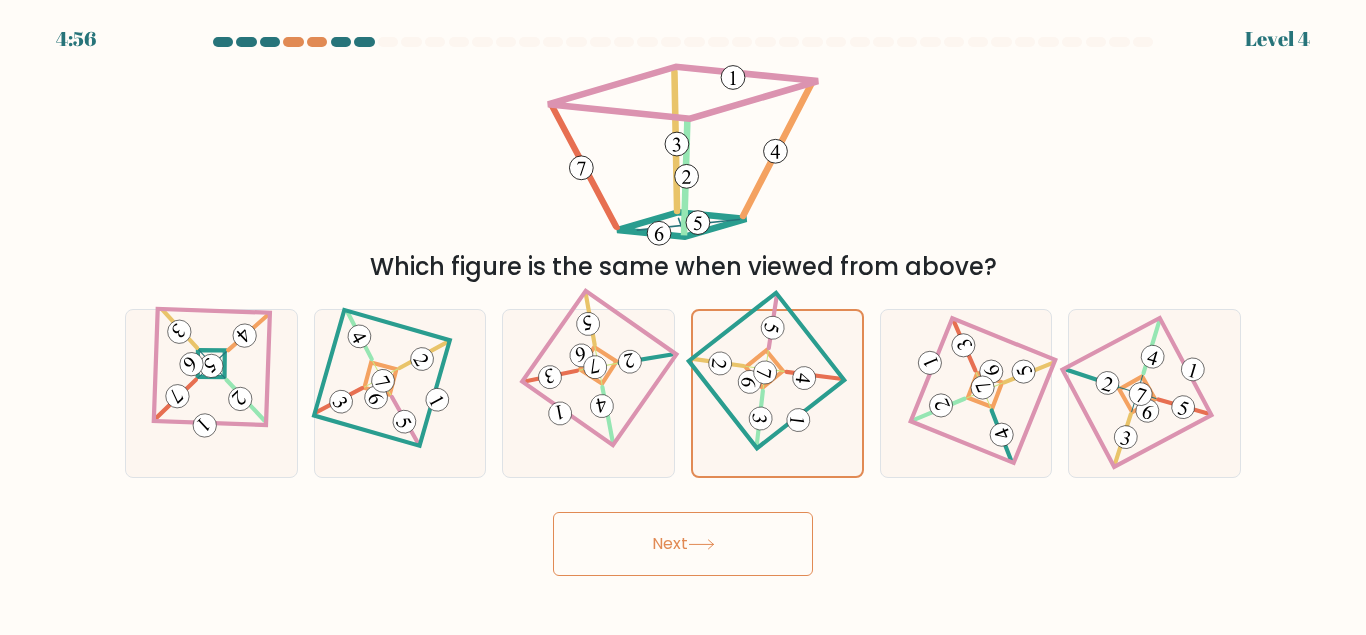 click on "Next" at bounding box center (683, 544) 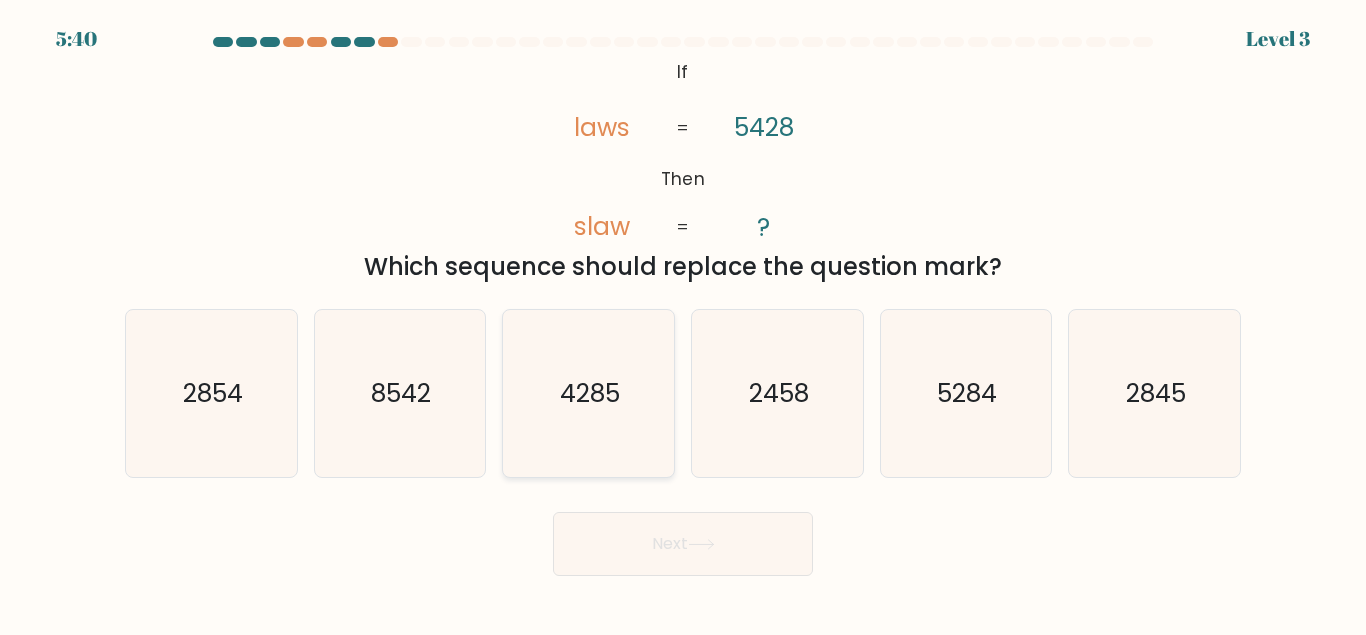 click on "4285" 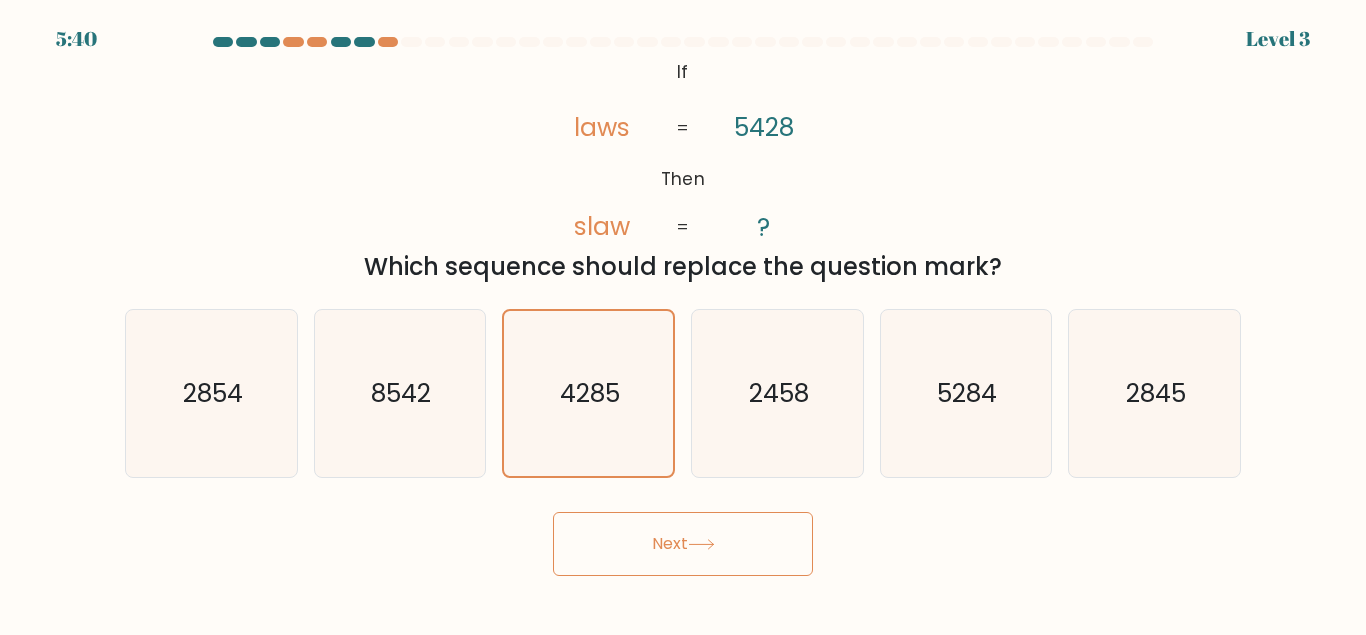 click on "Next" at bounding box center [683, 544] 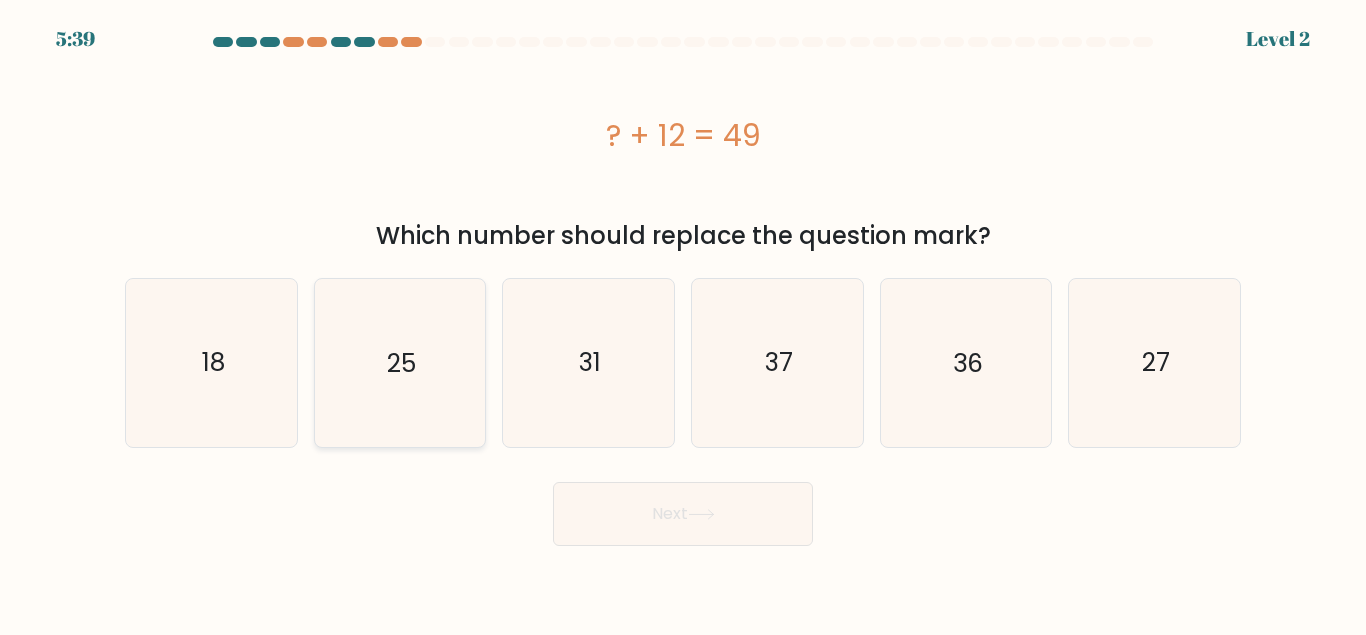 click on "25" 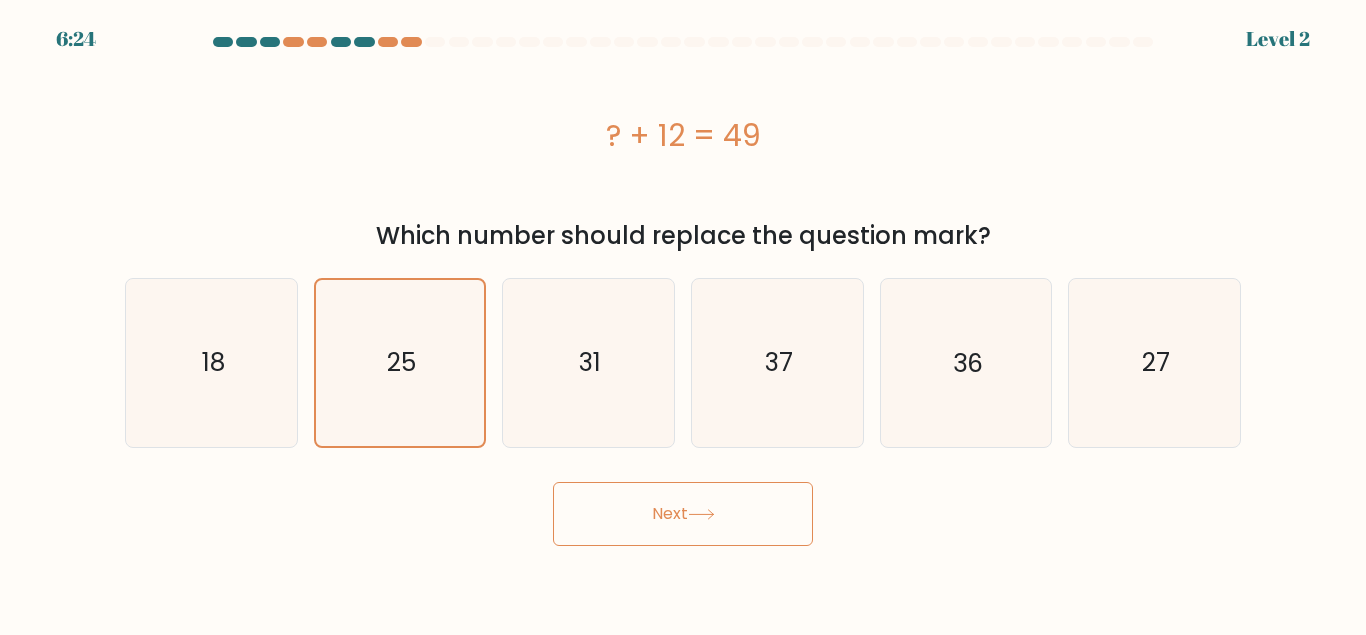 click on "Next" at bounding box center (683, 514) 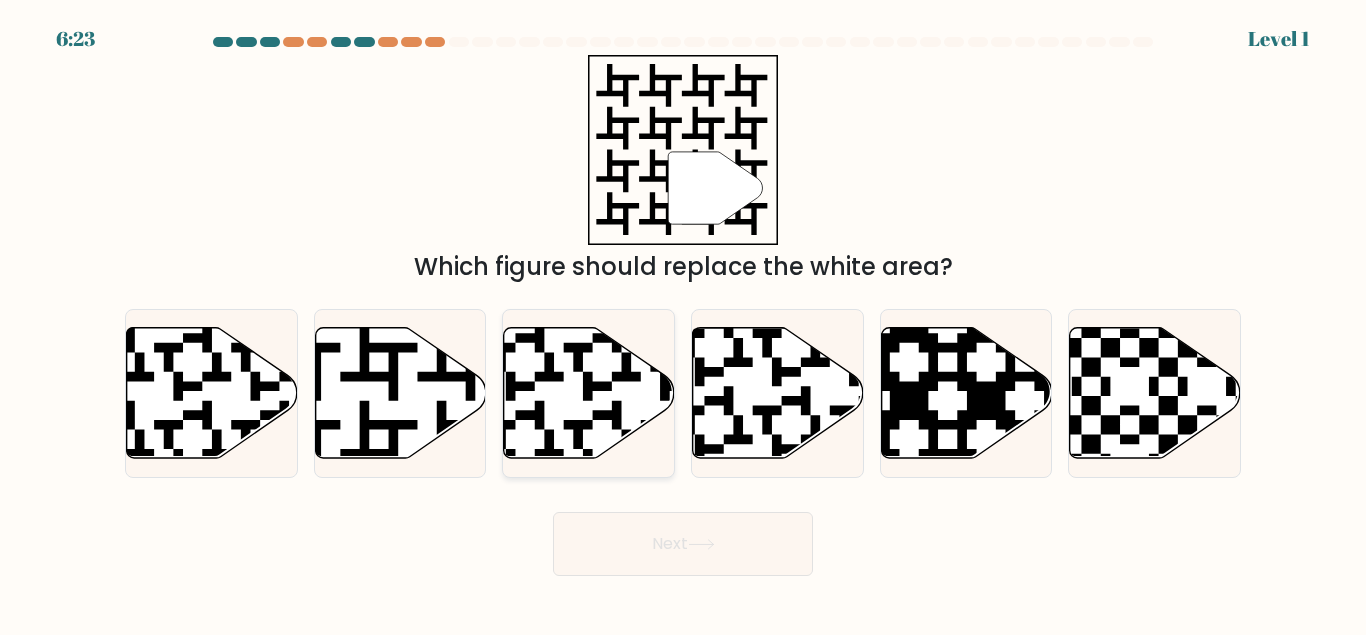 click 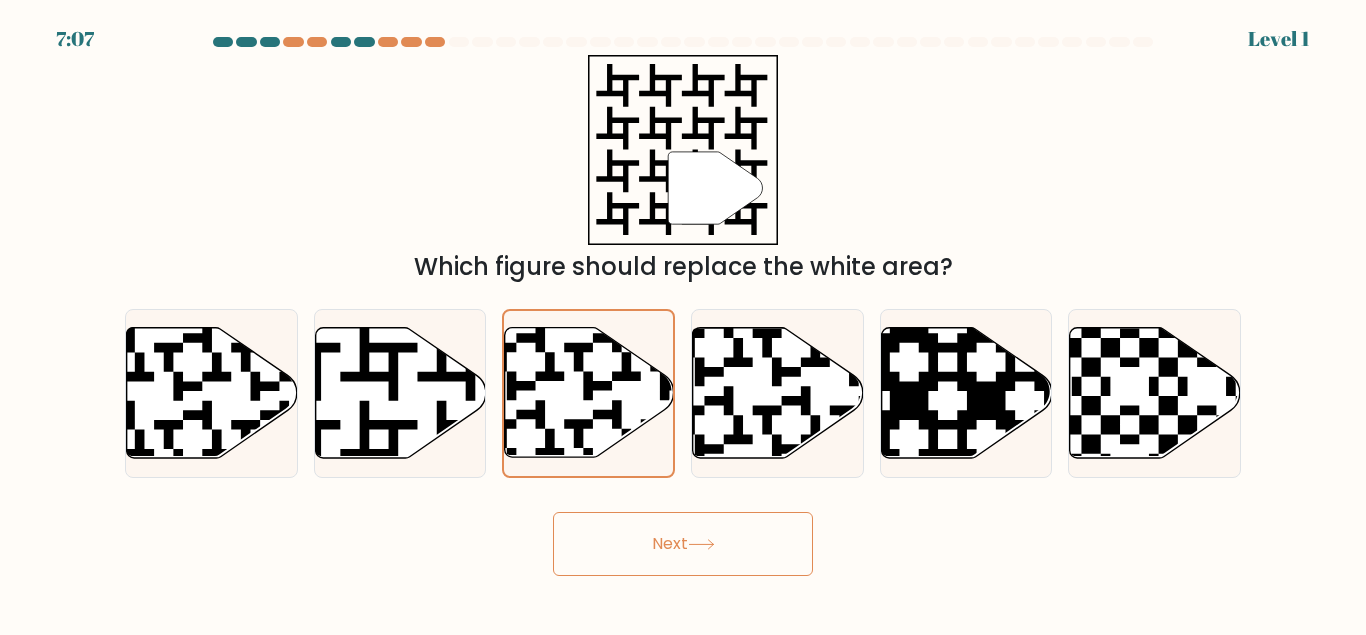 click on "Next" at bounding box center (683, 544) 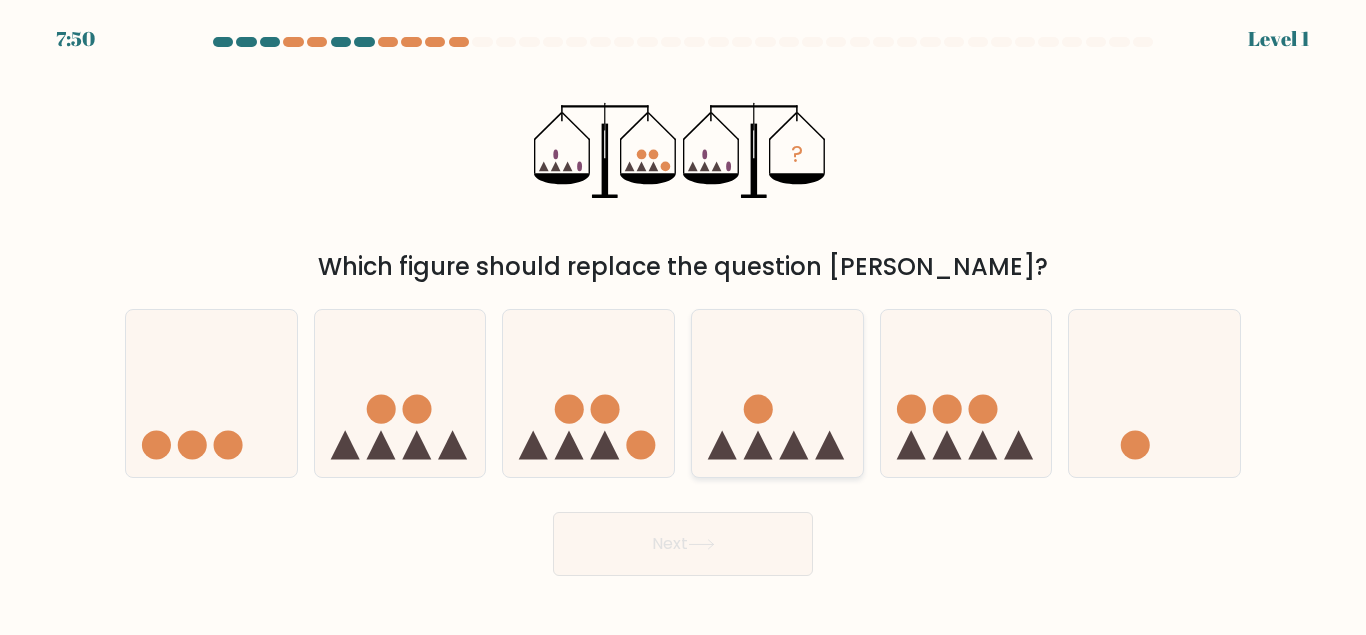 click 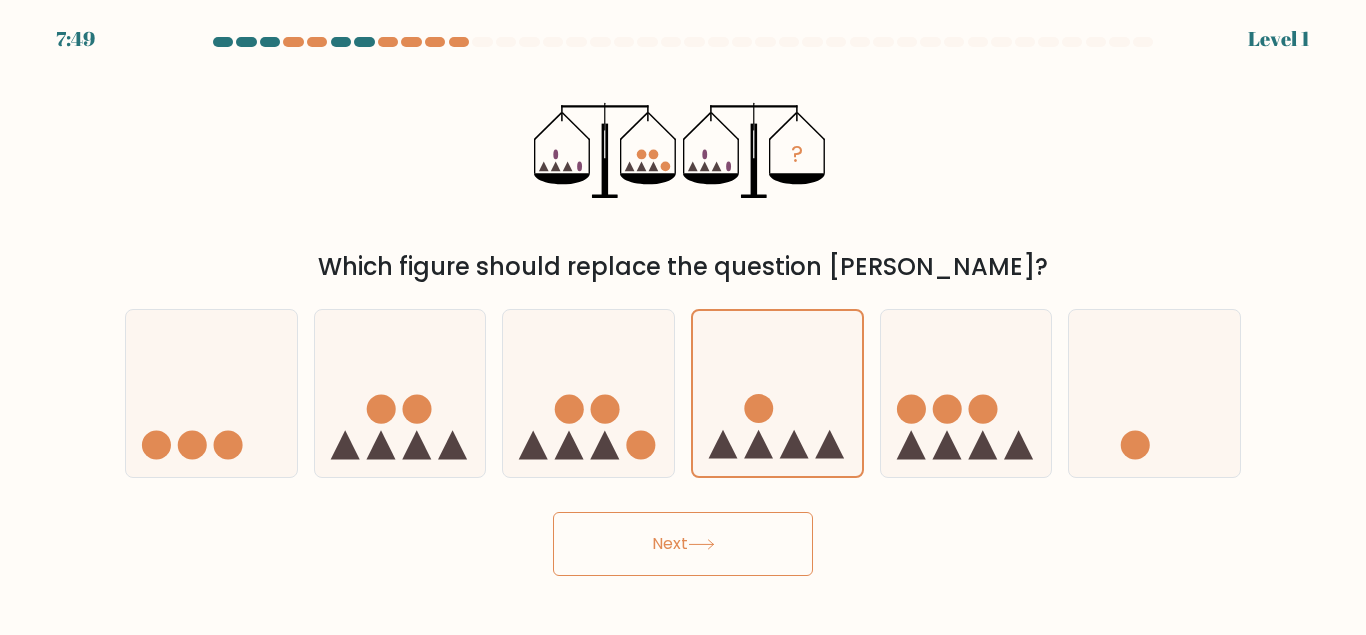click on "Next" at bounding box center (683, 544) 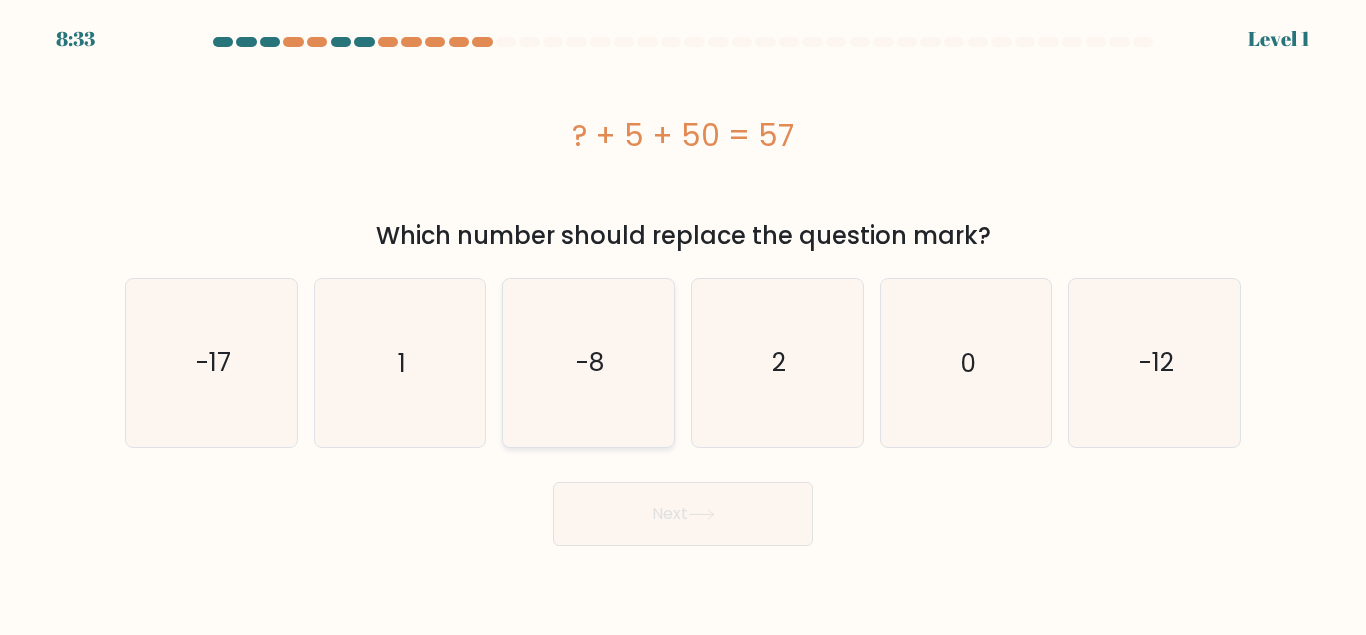 click on "-8" 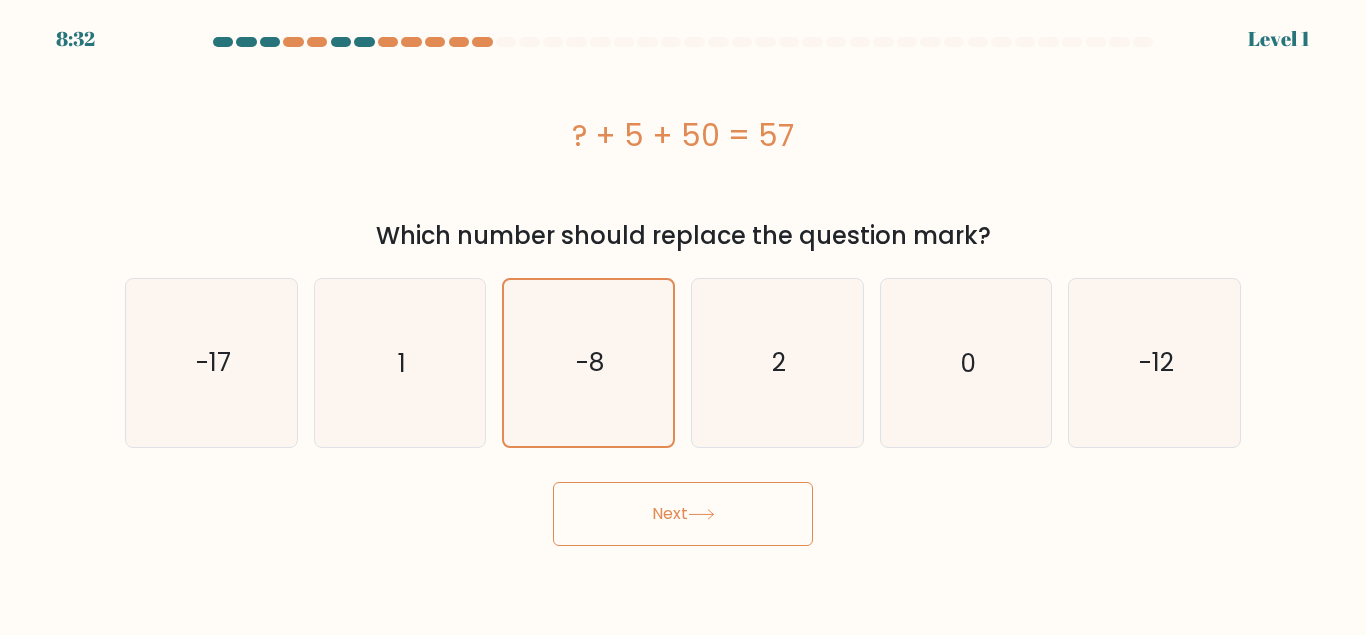 click on "Next" at bounding box center [683, 514] 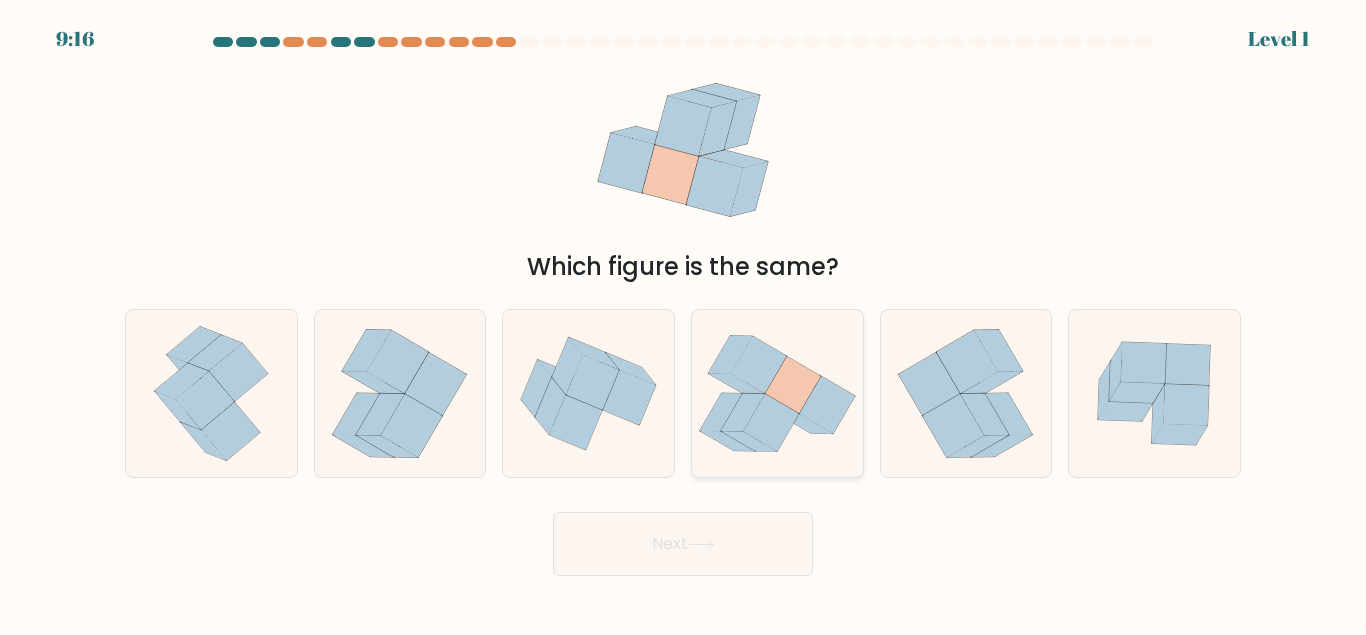 click 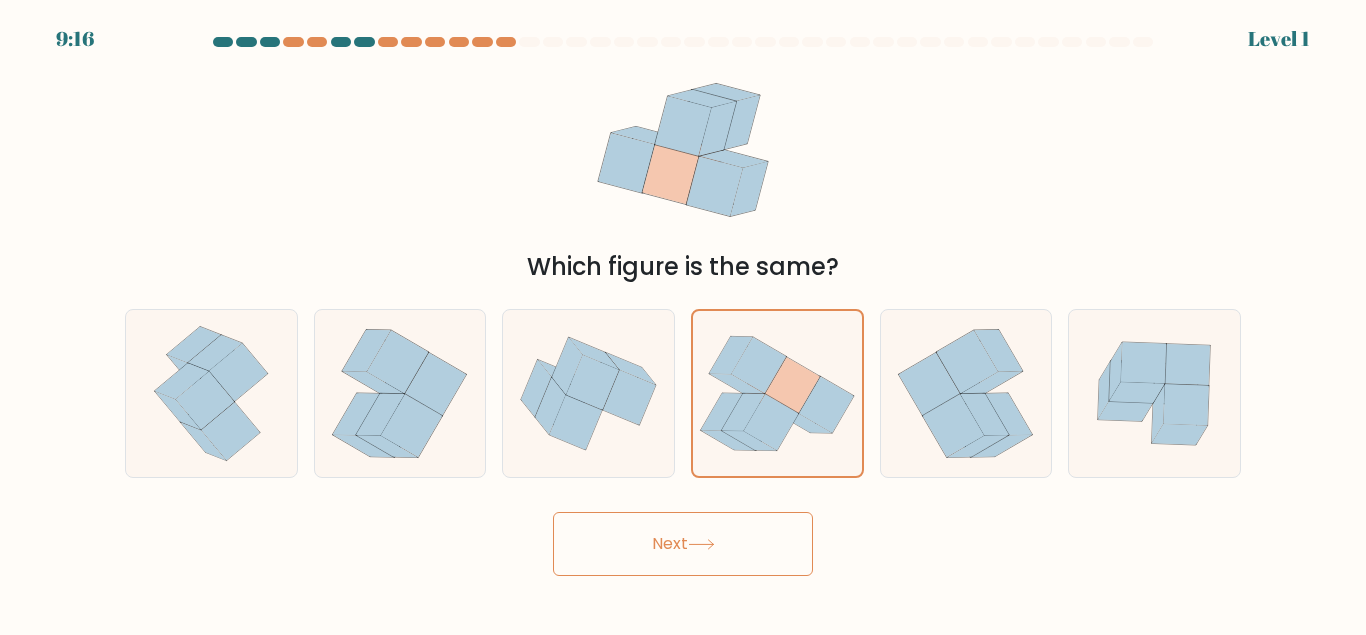 click on "Next" at bounding box center (683, 544) 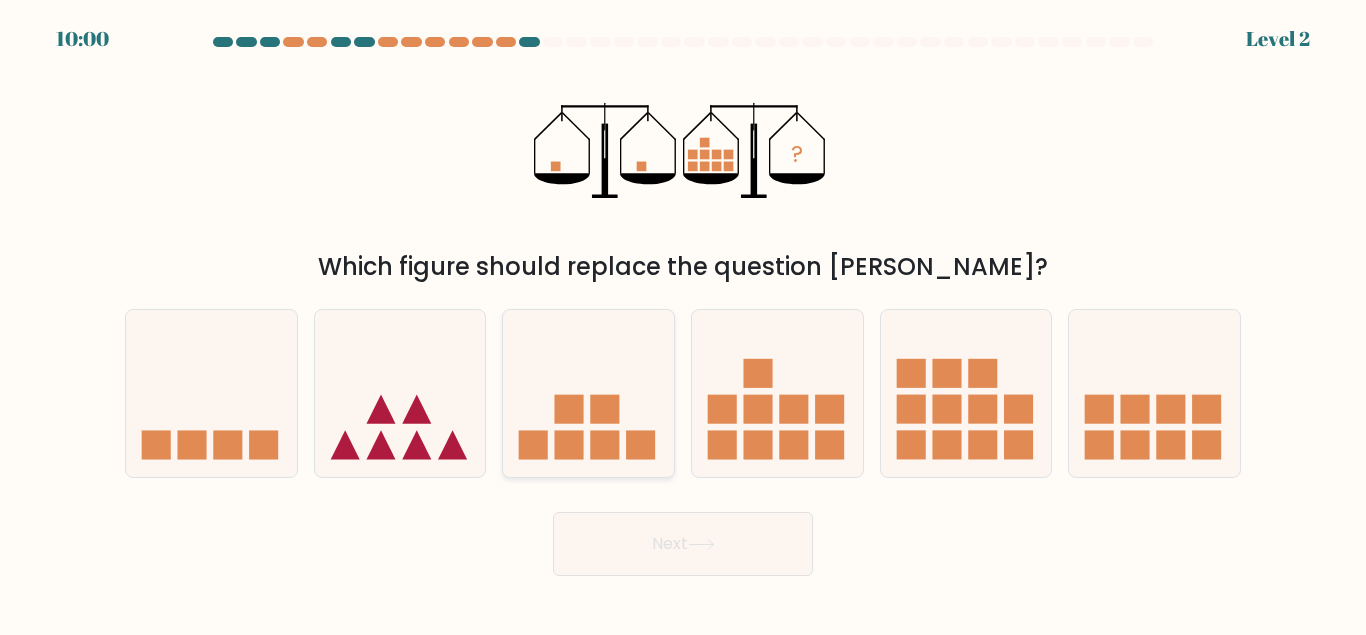 click 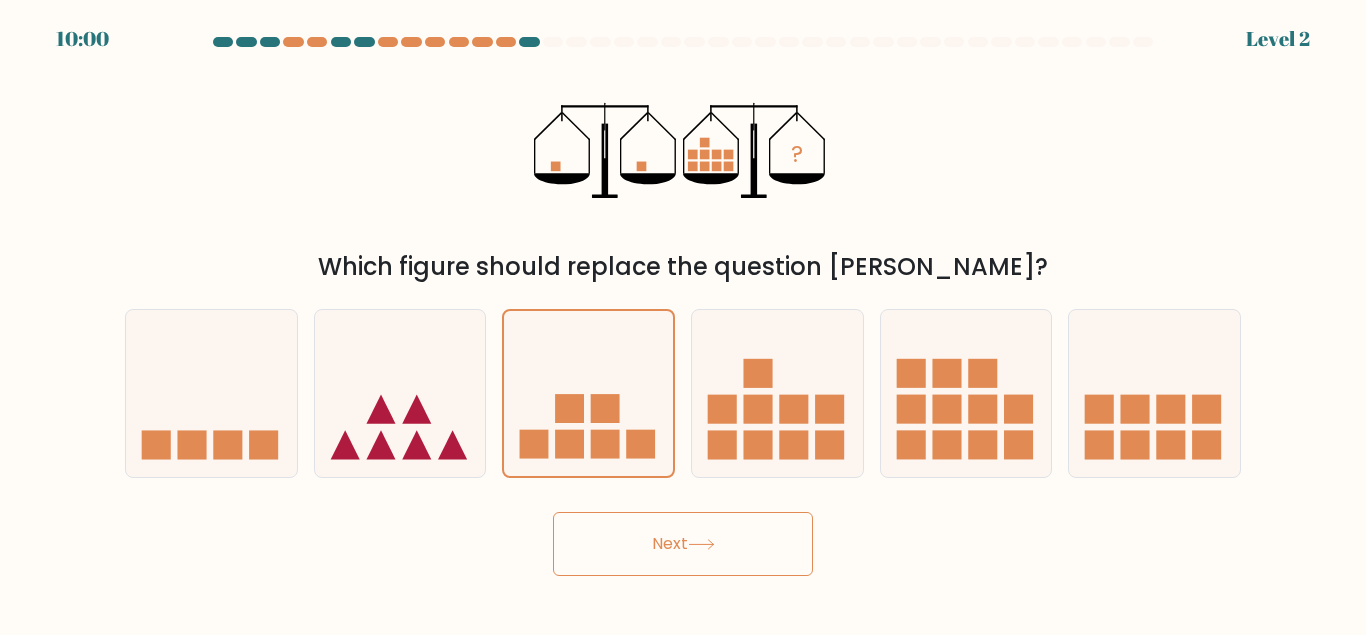 click on "Next" at bounding box center [683, 544] 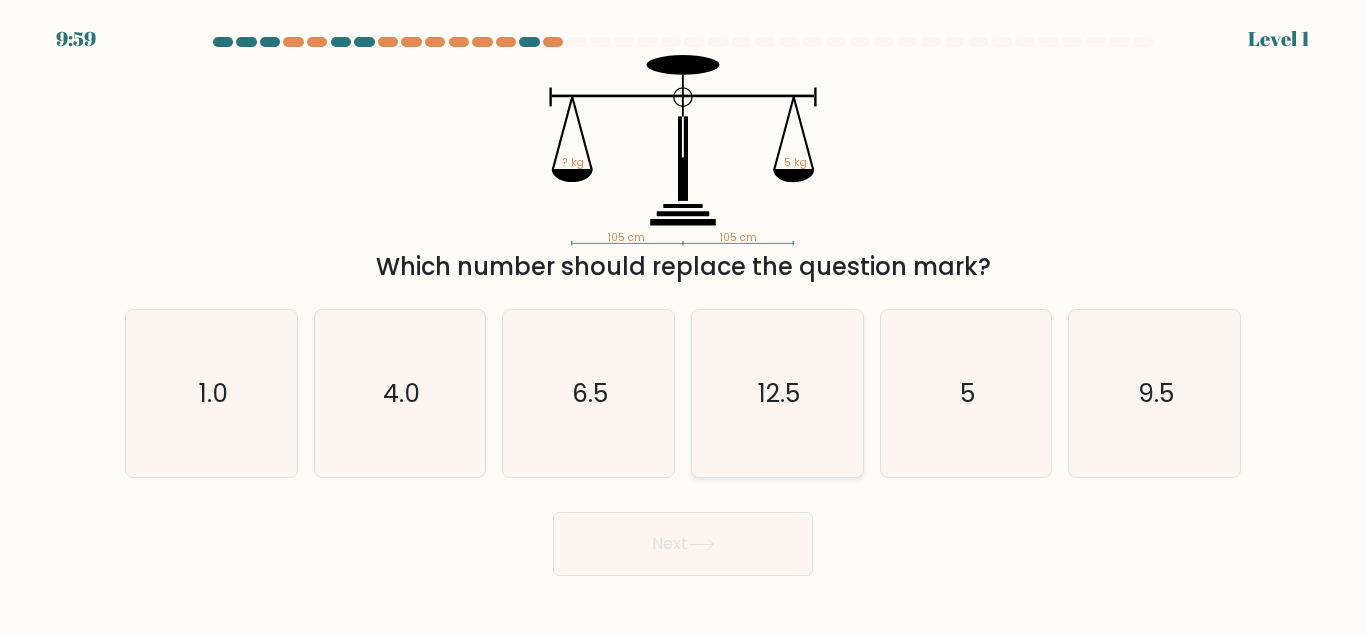 click on "12.5" 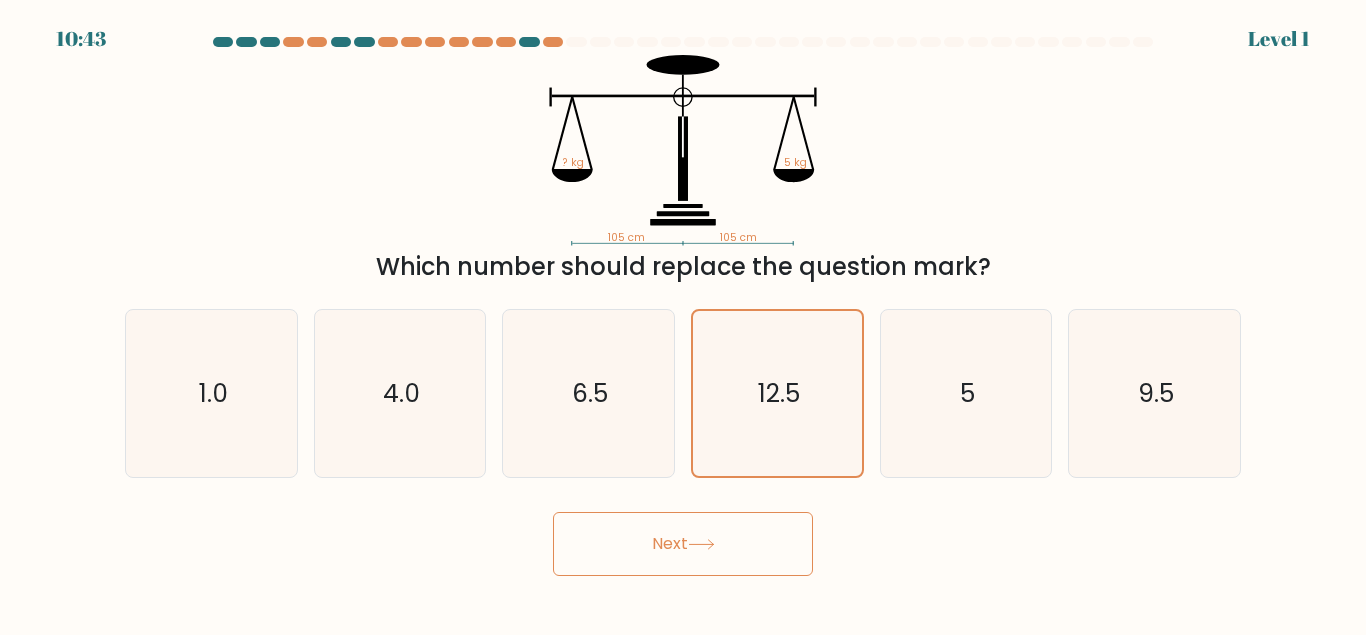 click on "Next" at bounding box center [683, 544] 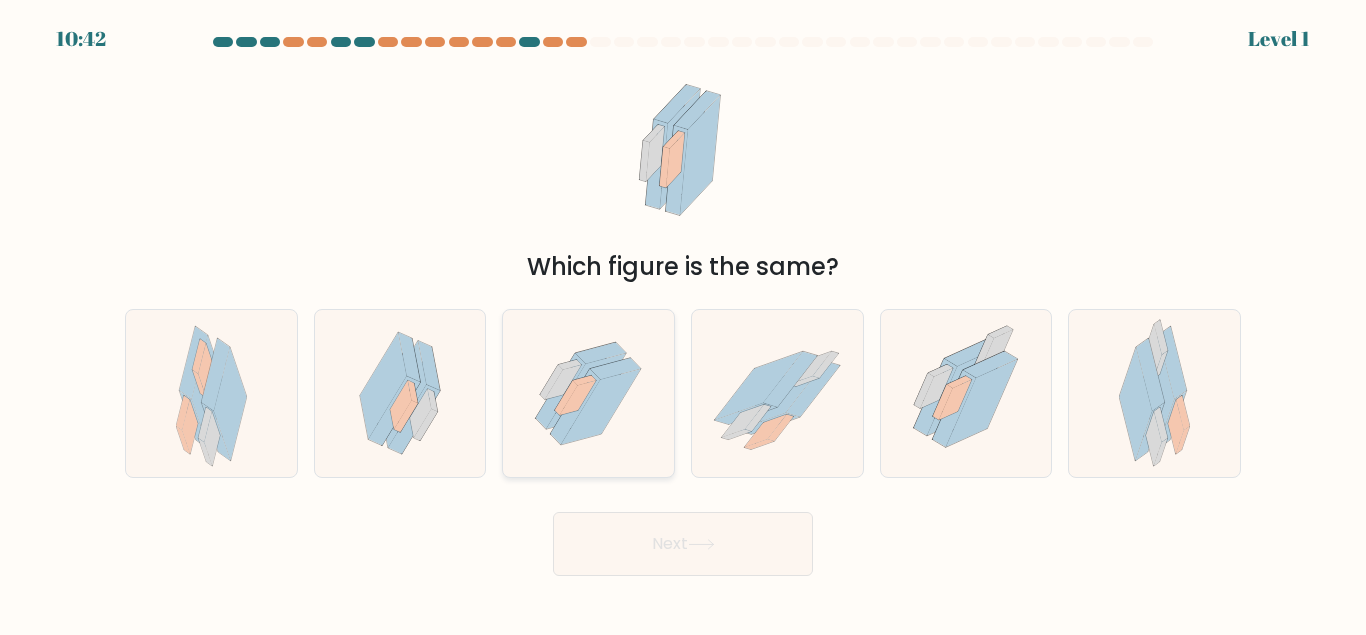click 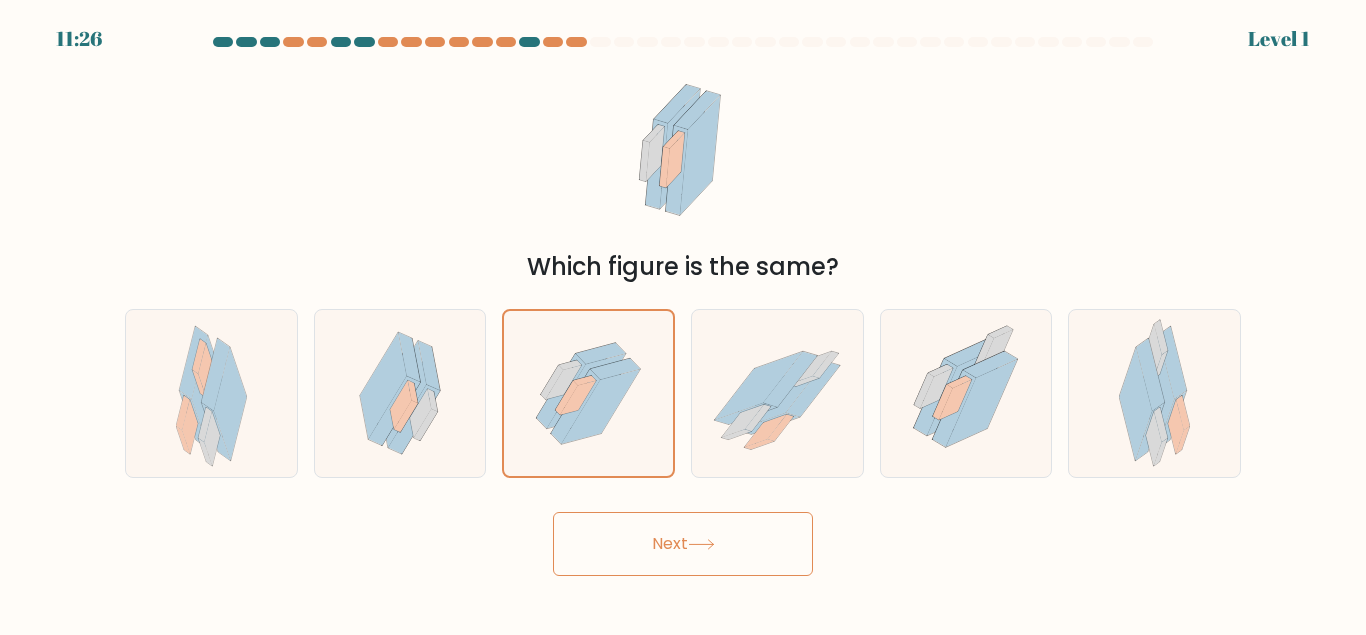click on "Next" at bounding box center [683, 544] 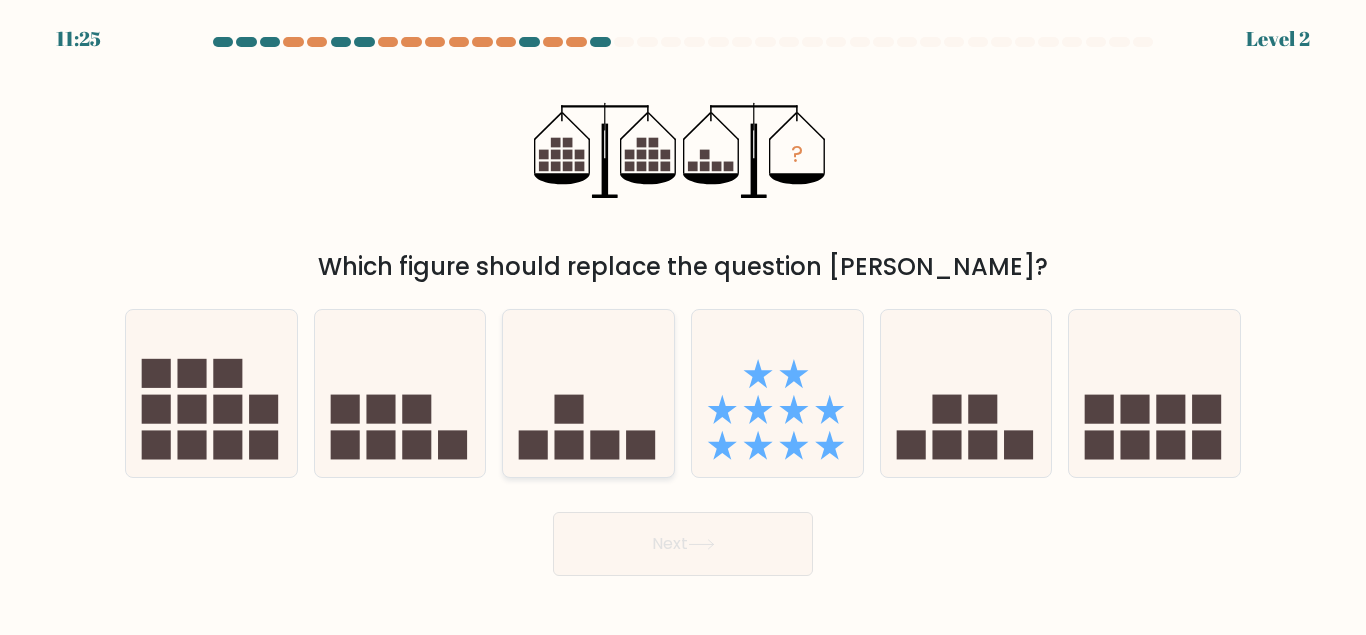 click 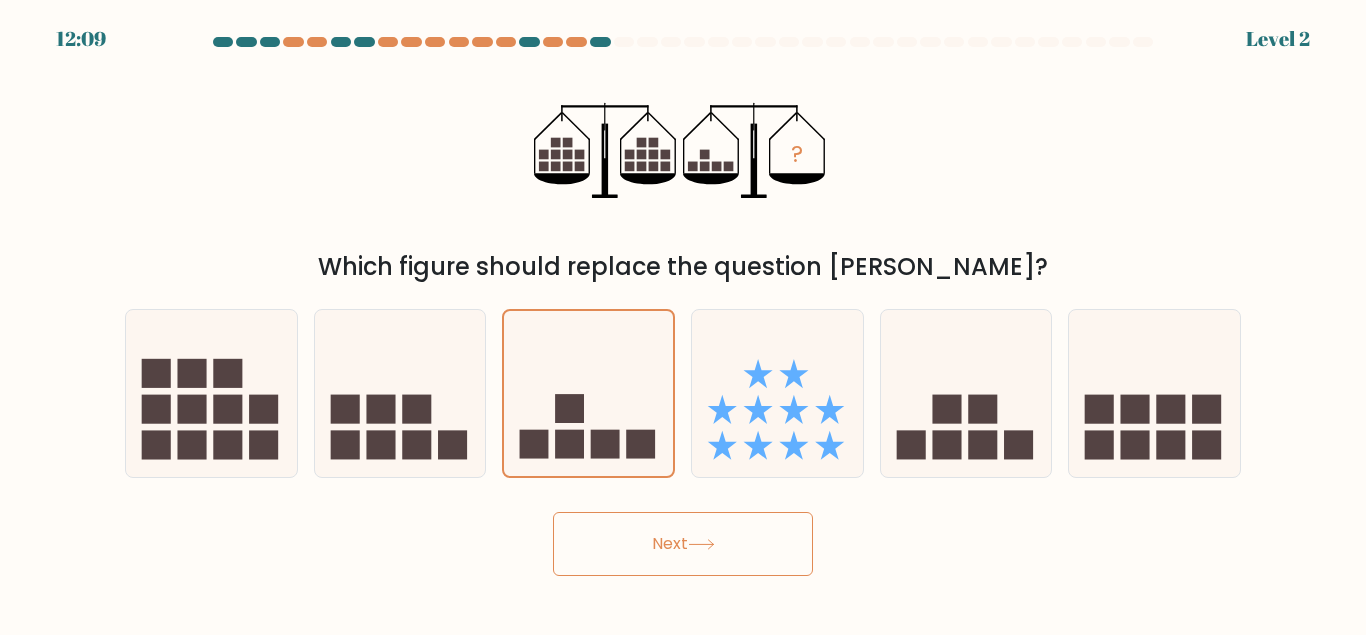 click on "Next" at bounding box center [683, 544] 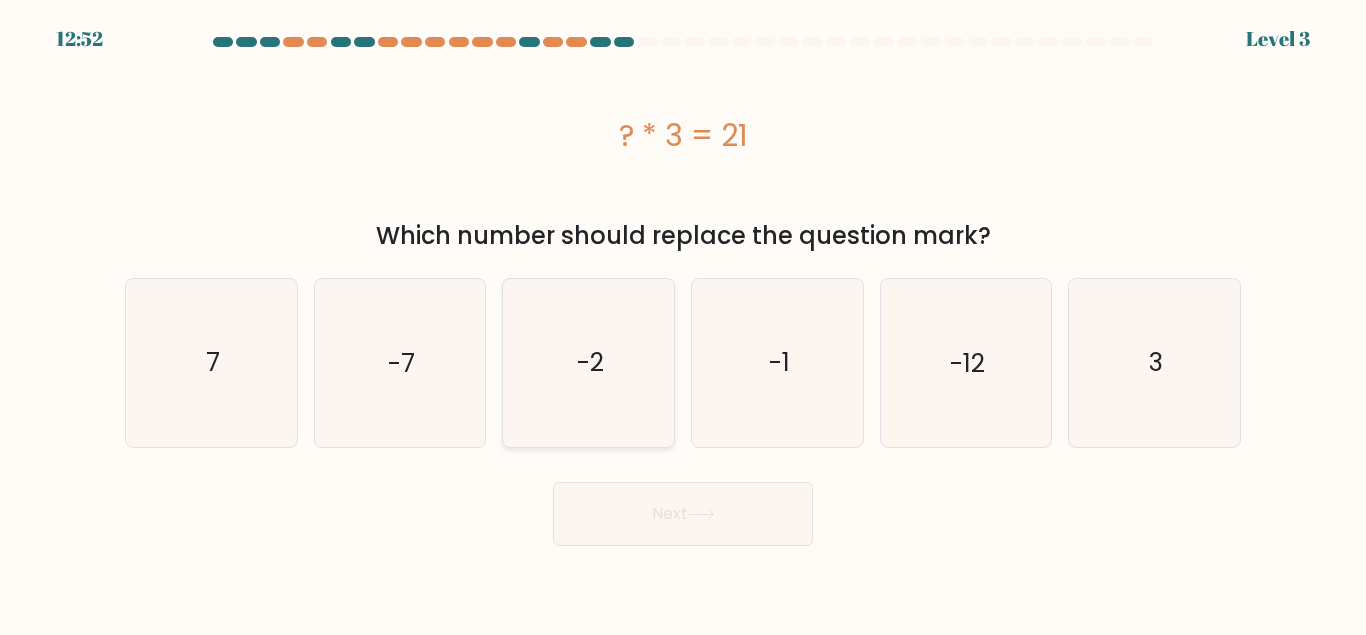 click on "-2" 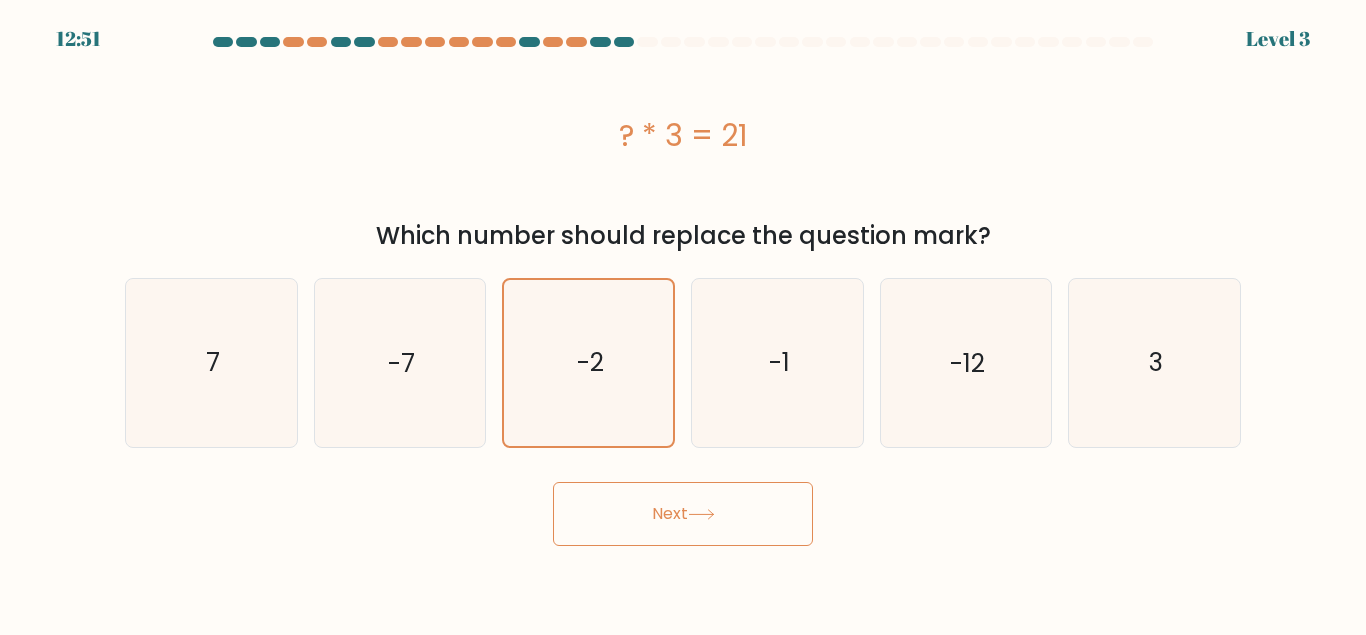 click on "Next" at bounding box center (683, 514) 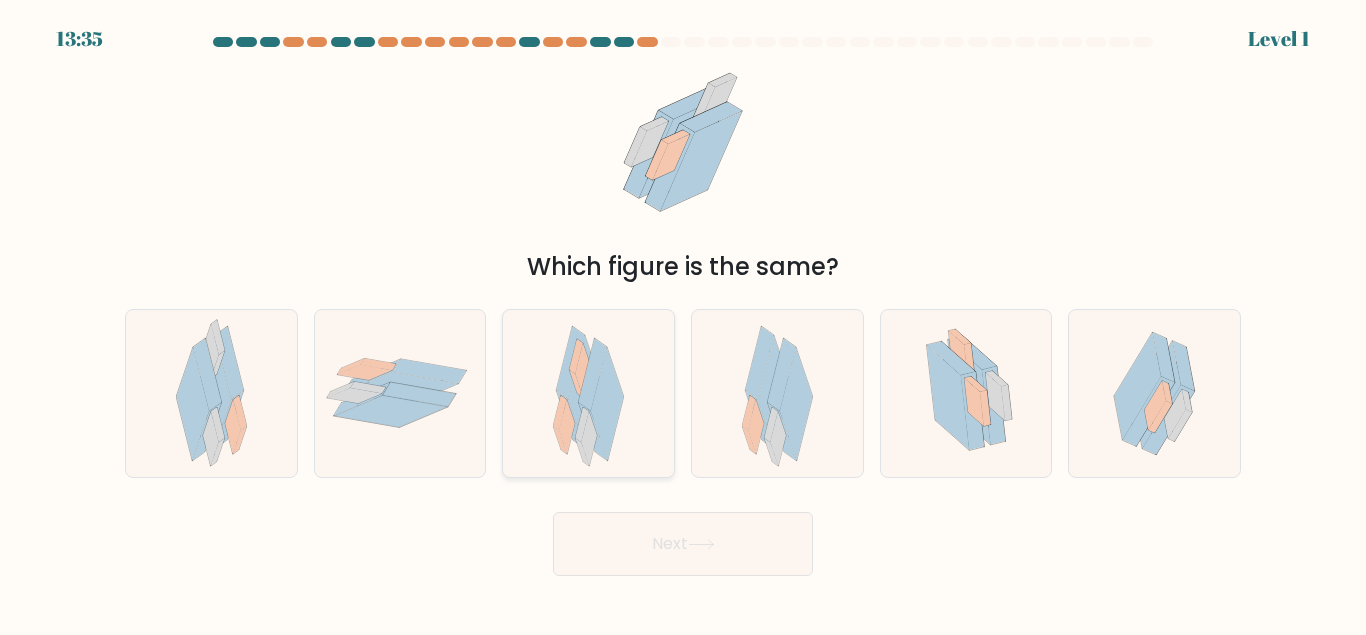 click 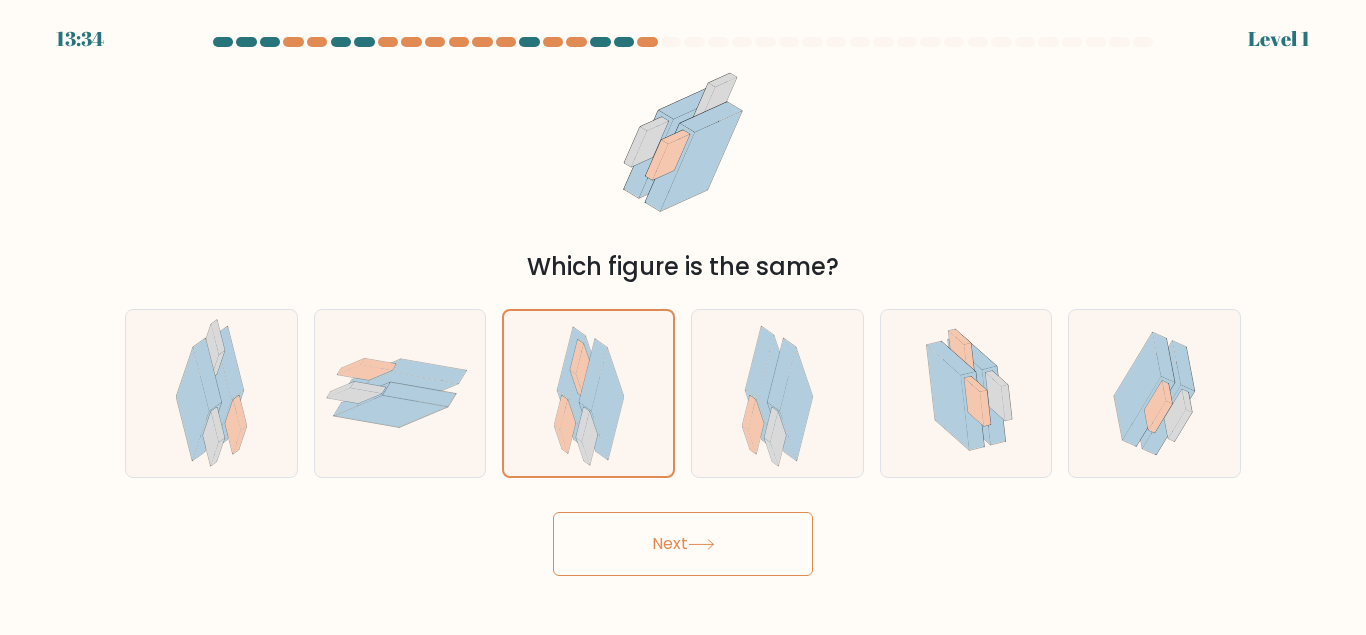 click on "Next" at bounding box center [683, 544] 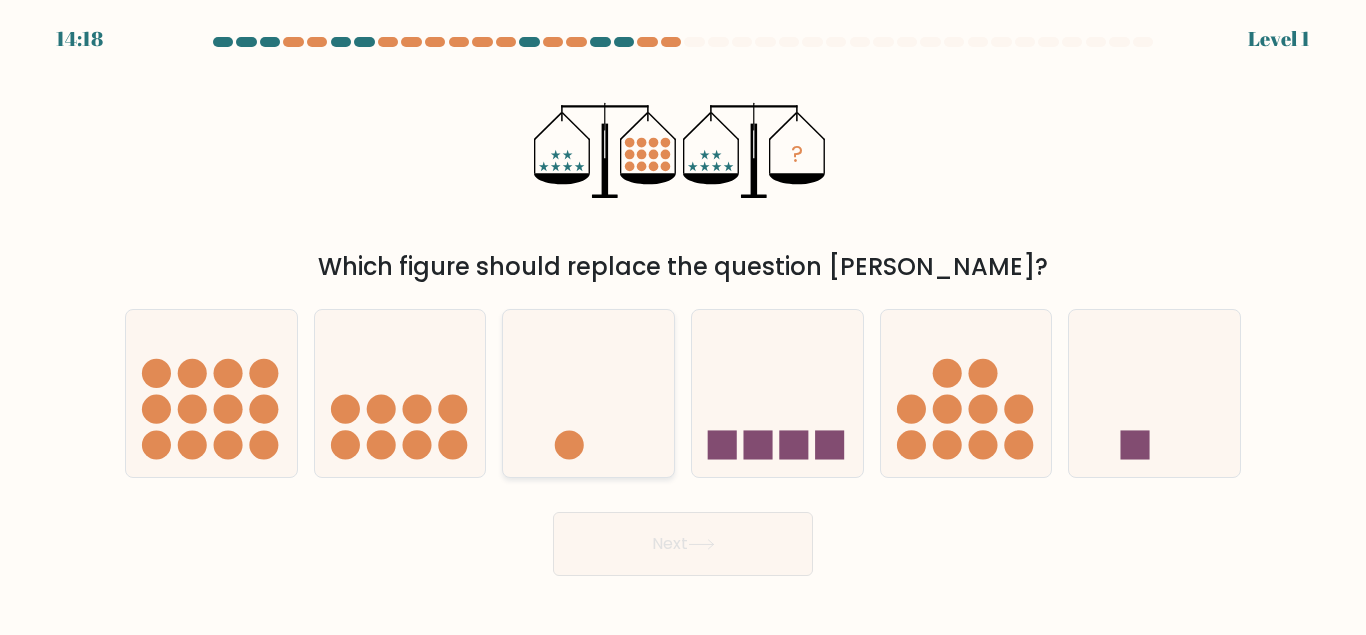 click 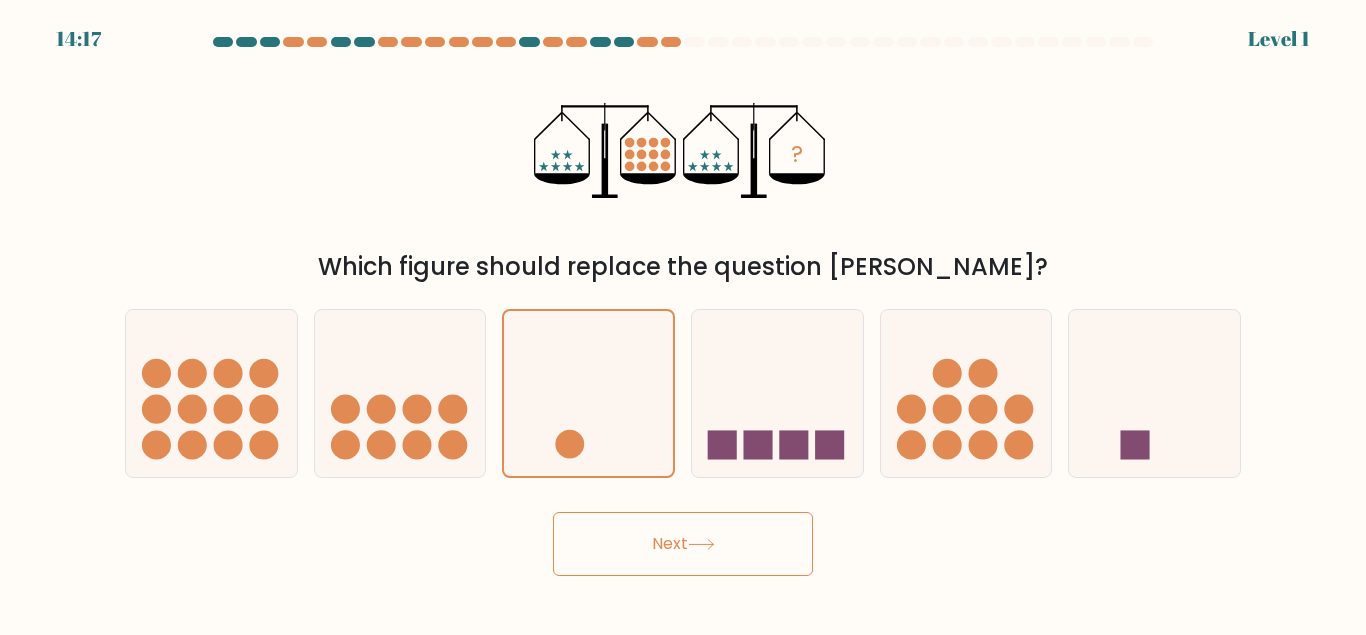 click on "Next" at bounding box center (683, 539) 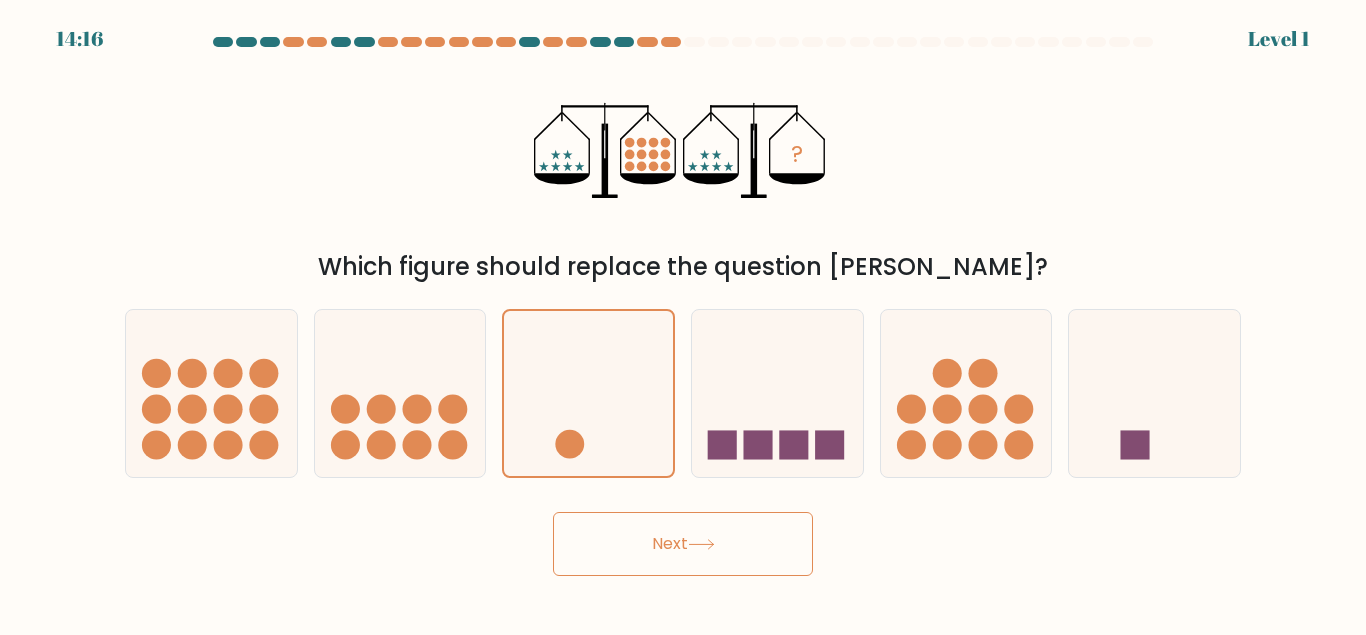 click on "Next" at bounding box center [683, 544] 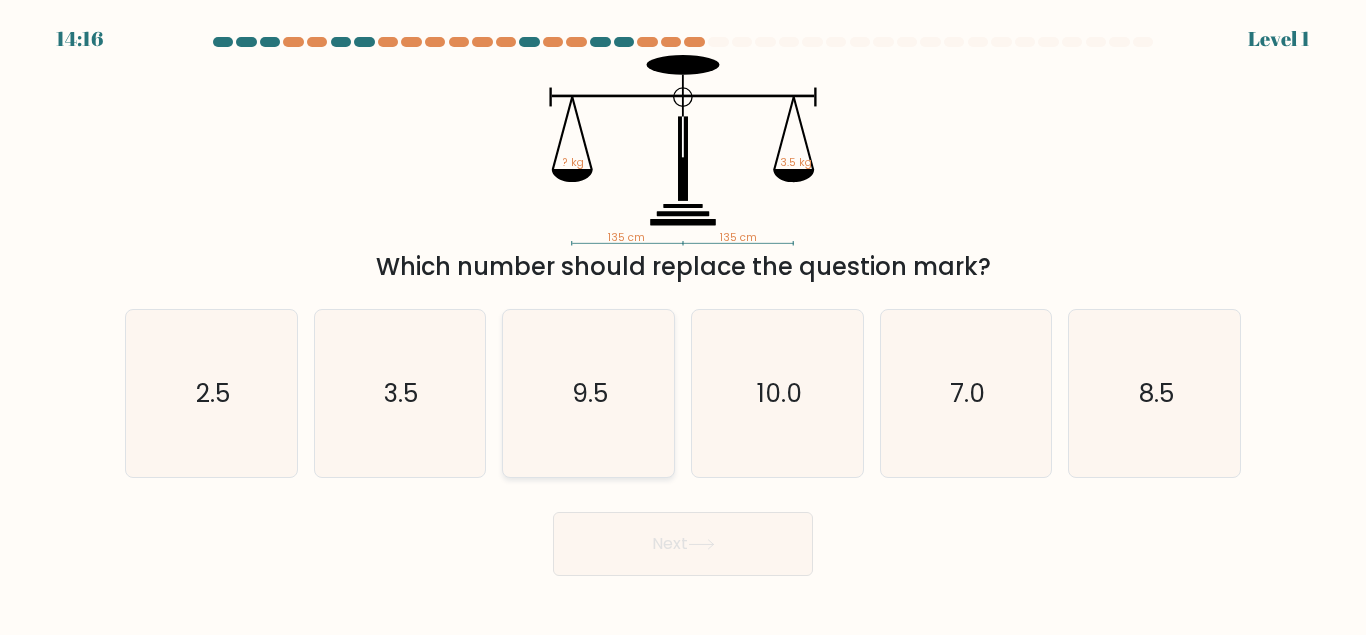 click on "9.5" 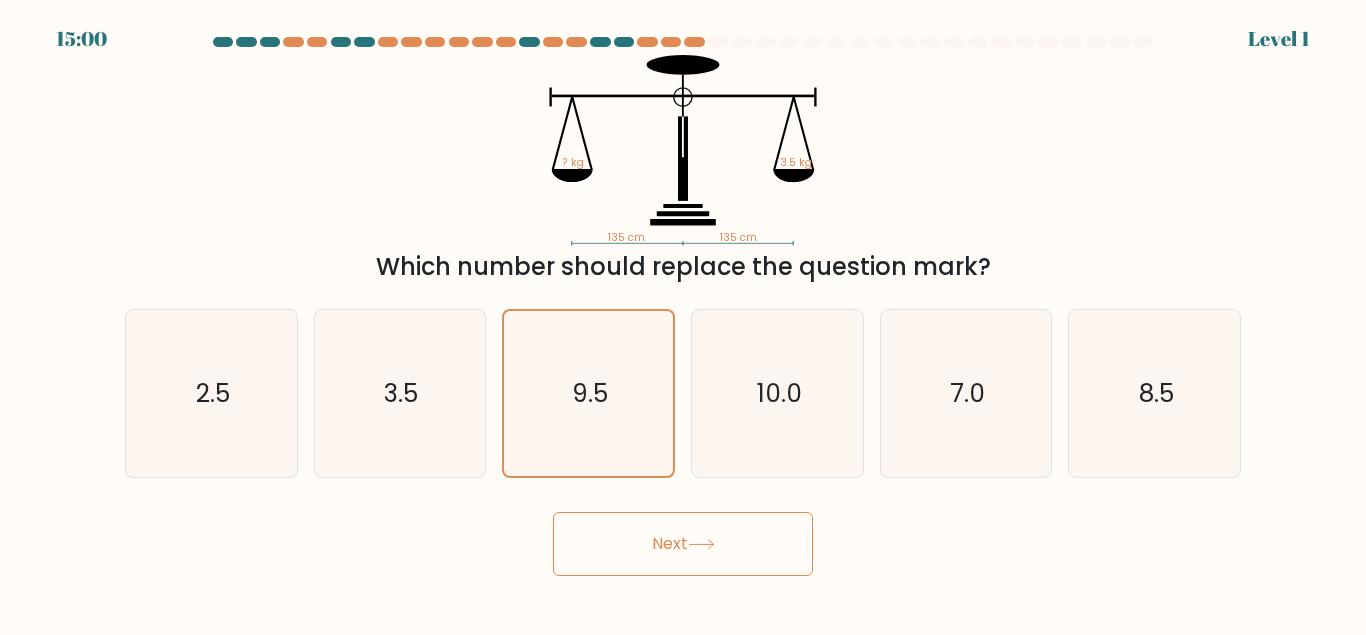 click on "Next" at bounding box center [683, 544] 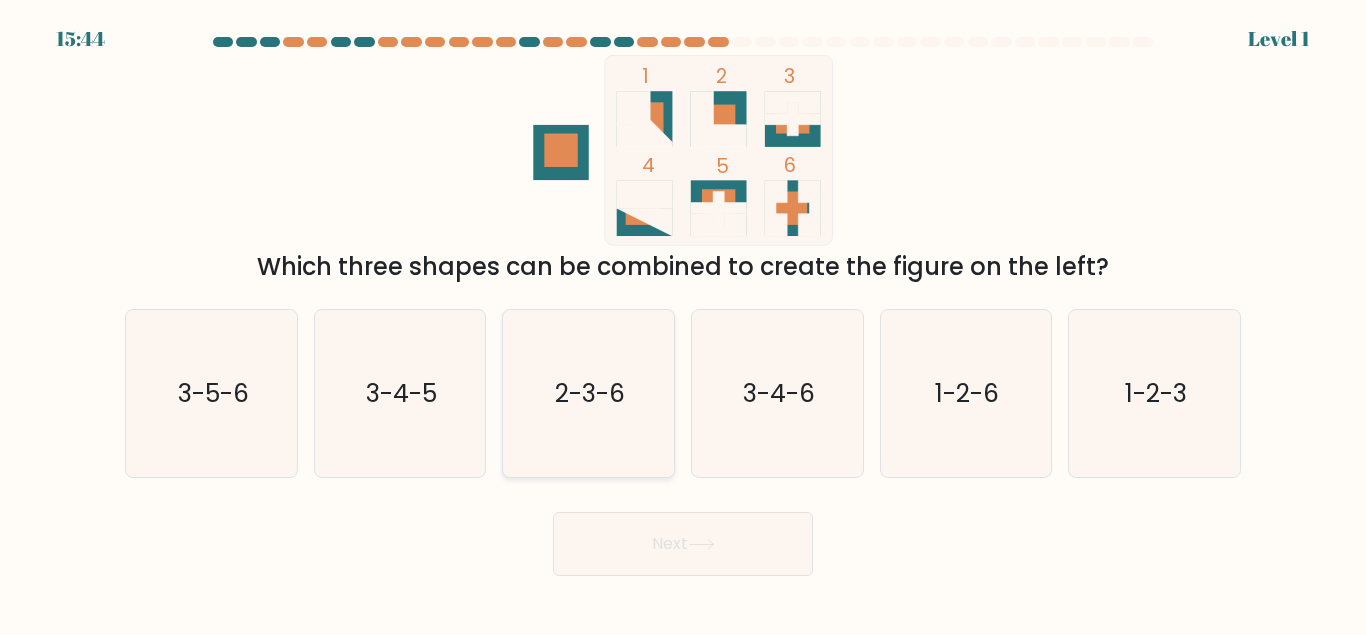 click on "2-3-6" 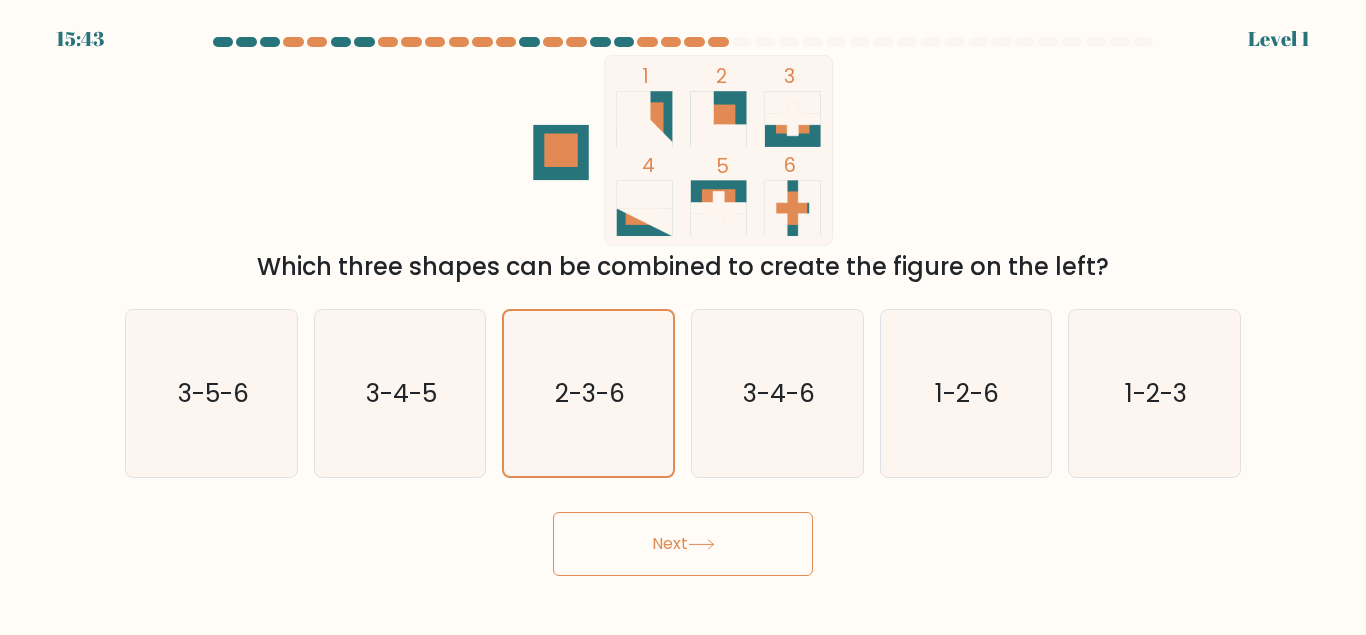 click on "Next" at bounding box center [683, 544] 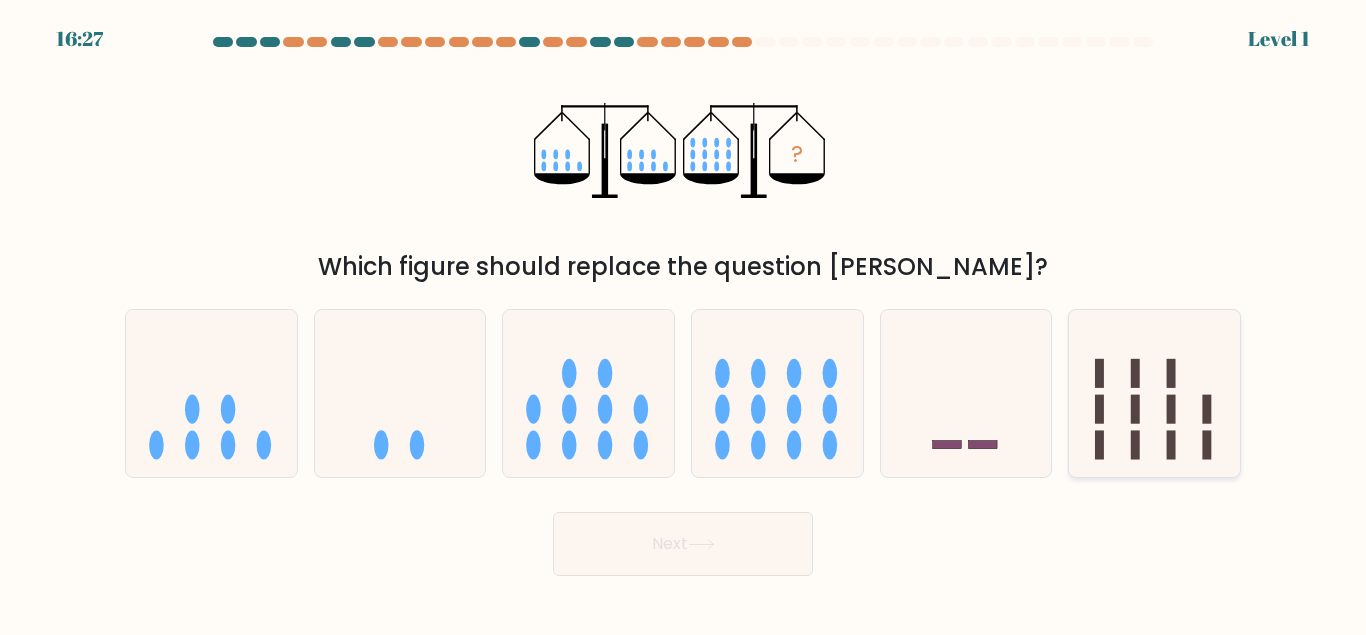 click 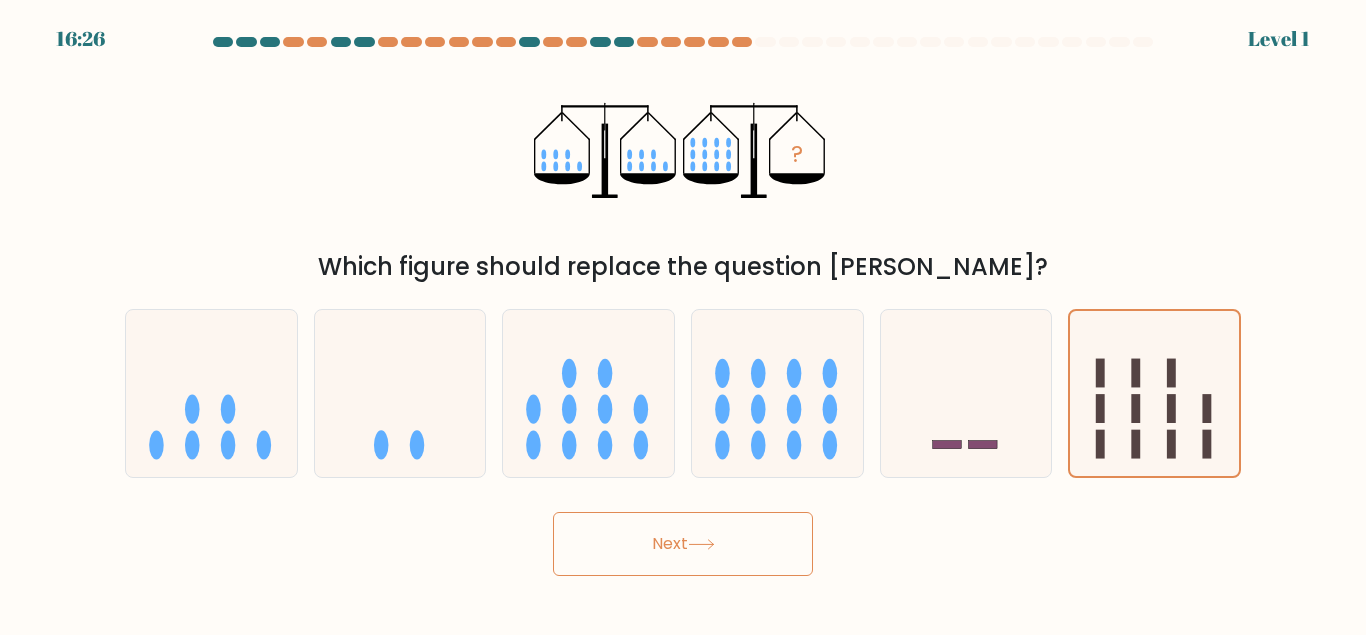 click on "Next" at bounding box center [683, 544] 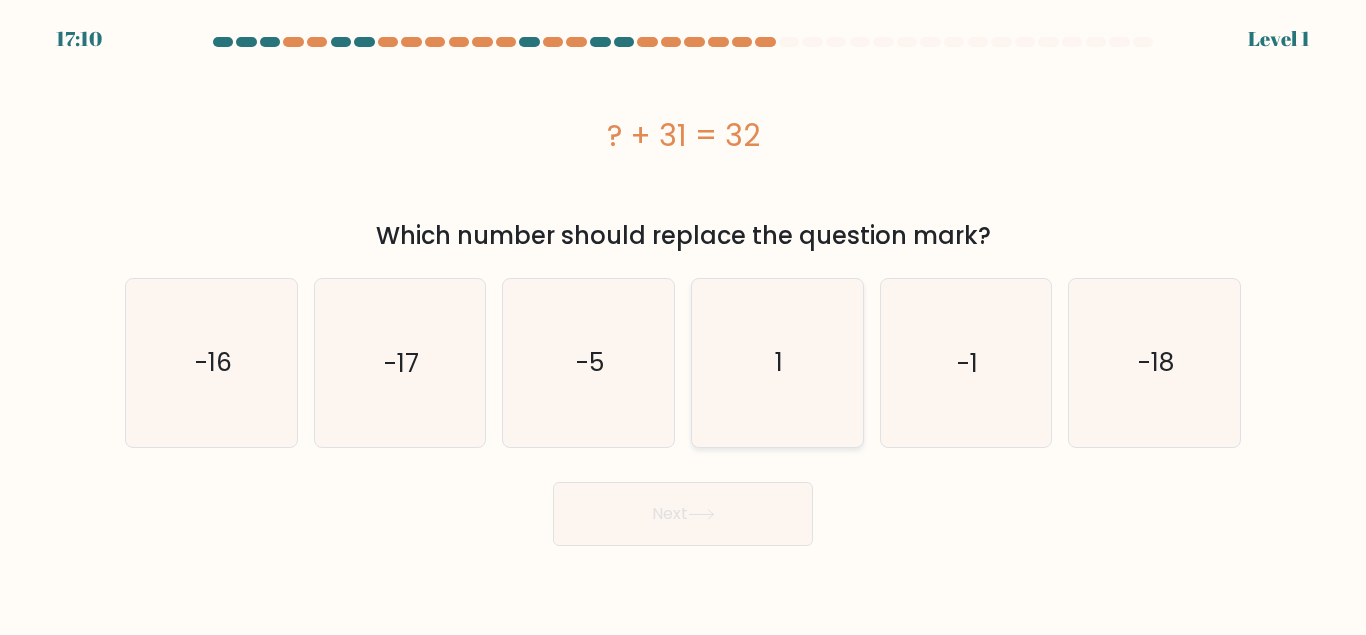 click on "1" 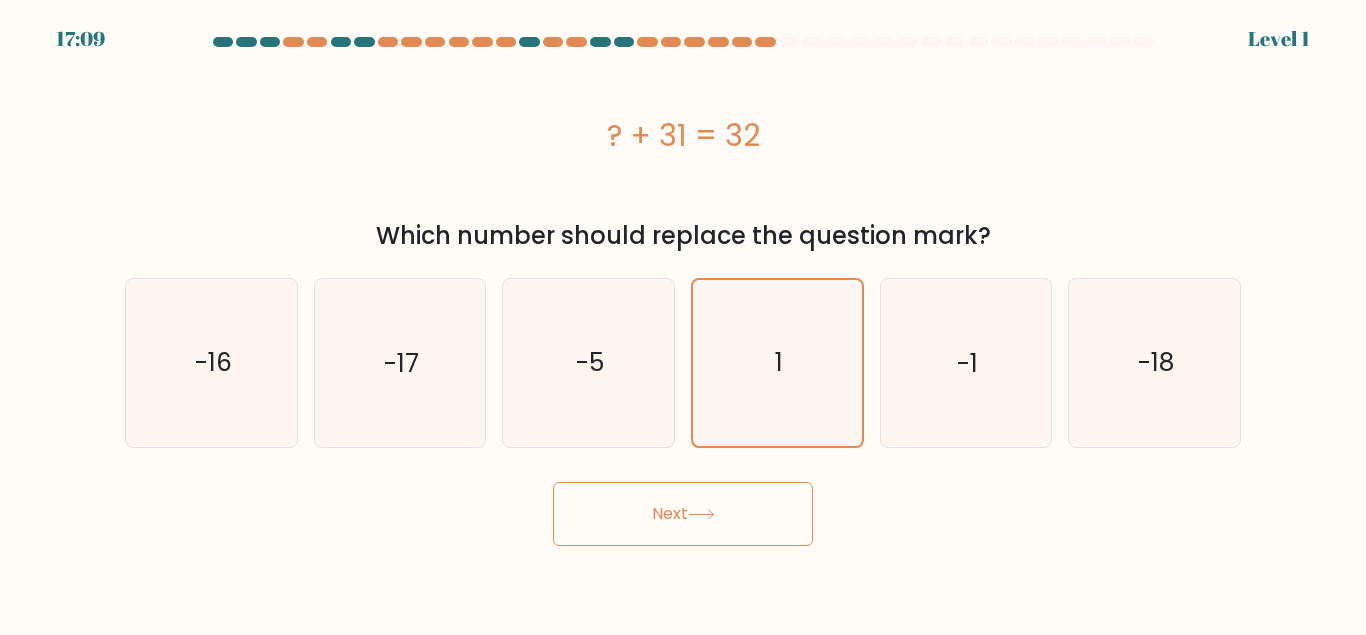 click on "Next" at bounding box center [683, 514] 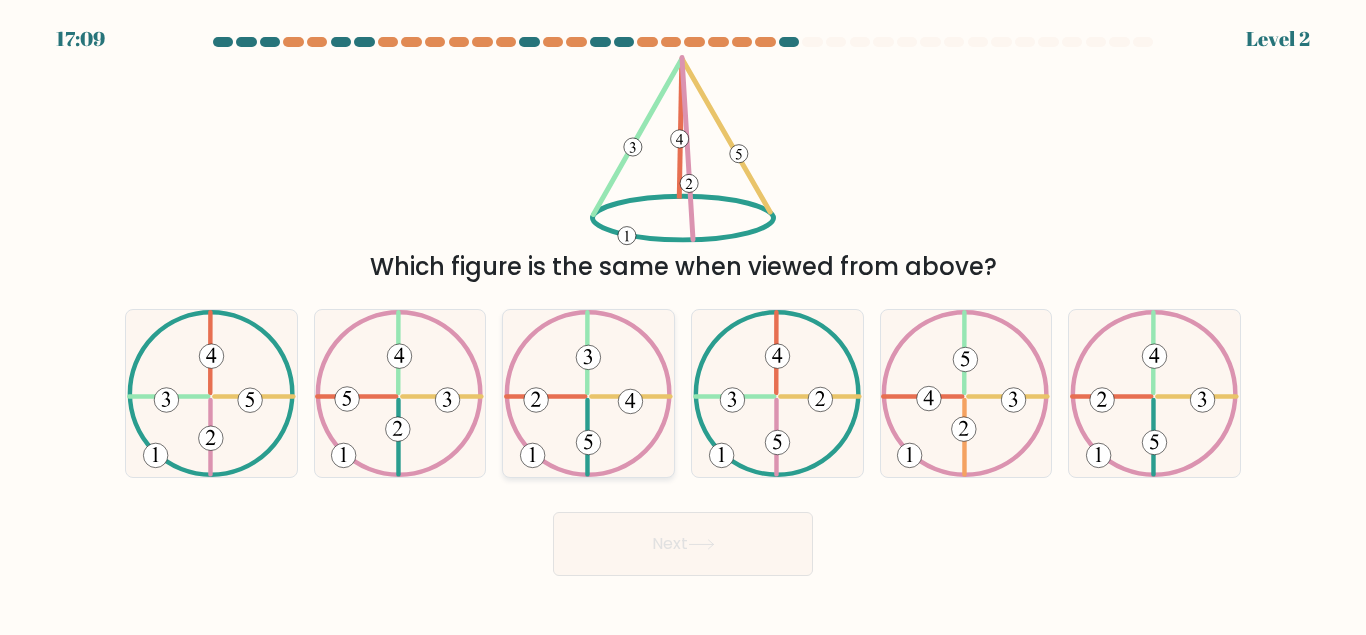 click 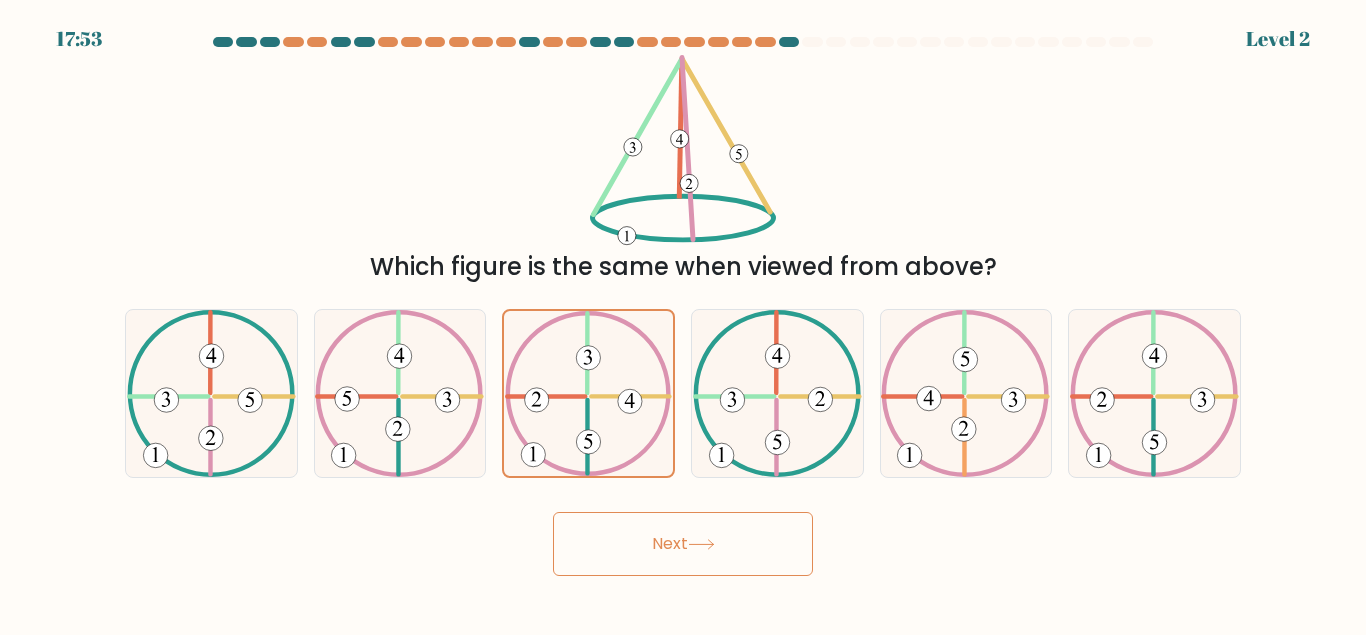 click on "Next" at bounding box center (683, 544) 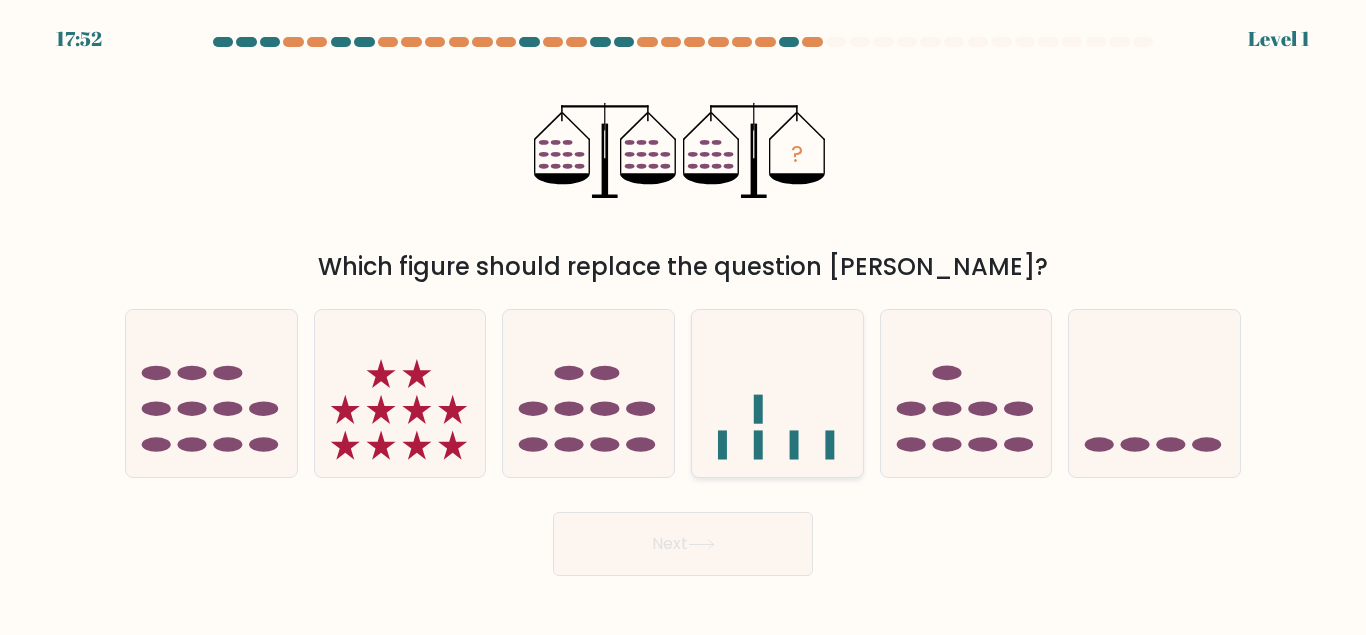 click 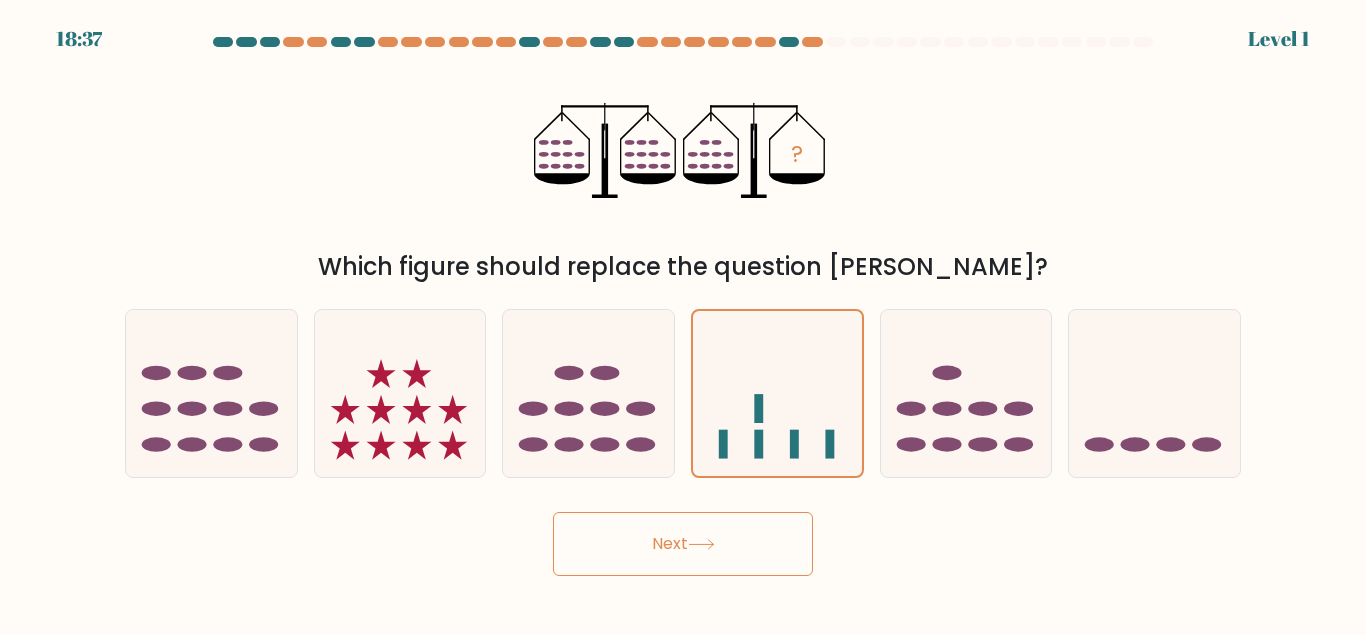 click on "Next" at bounding box center [683, 544] 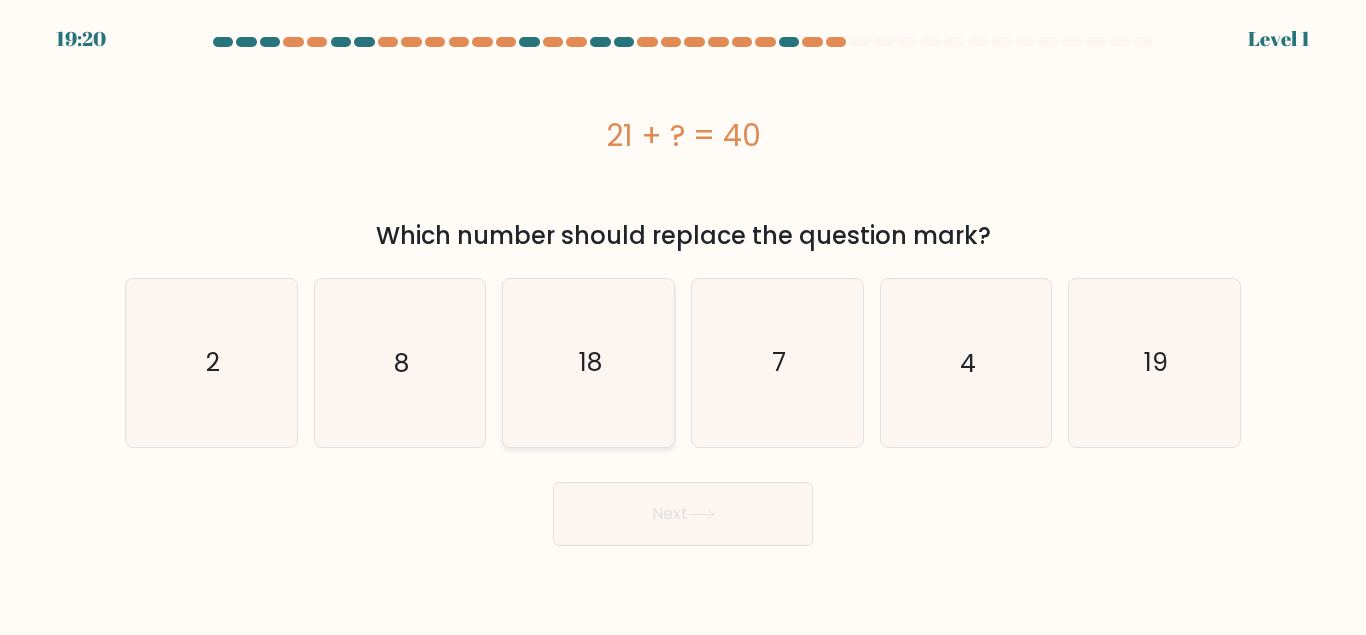 click on "18" 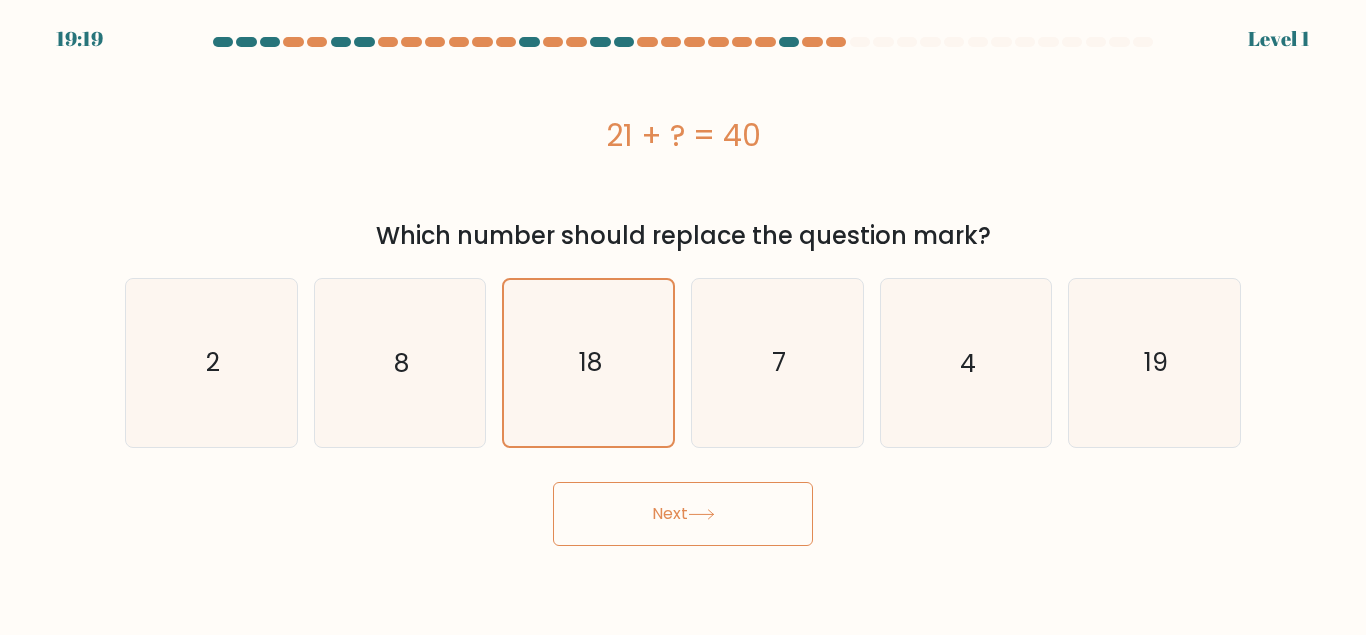click on "Next" at bounding box center (683, 514) 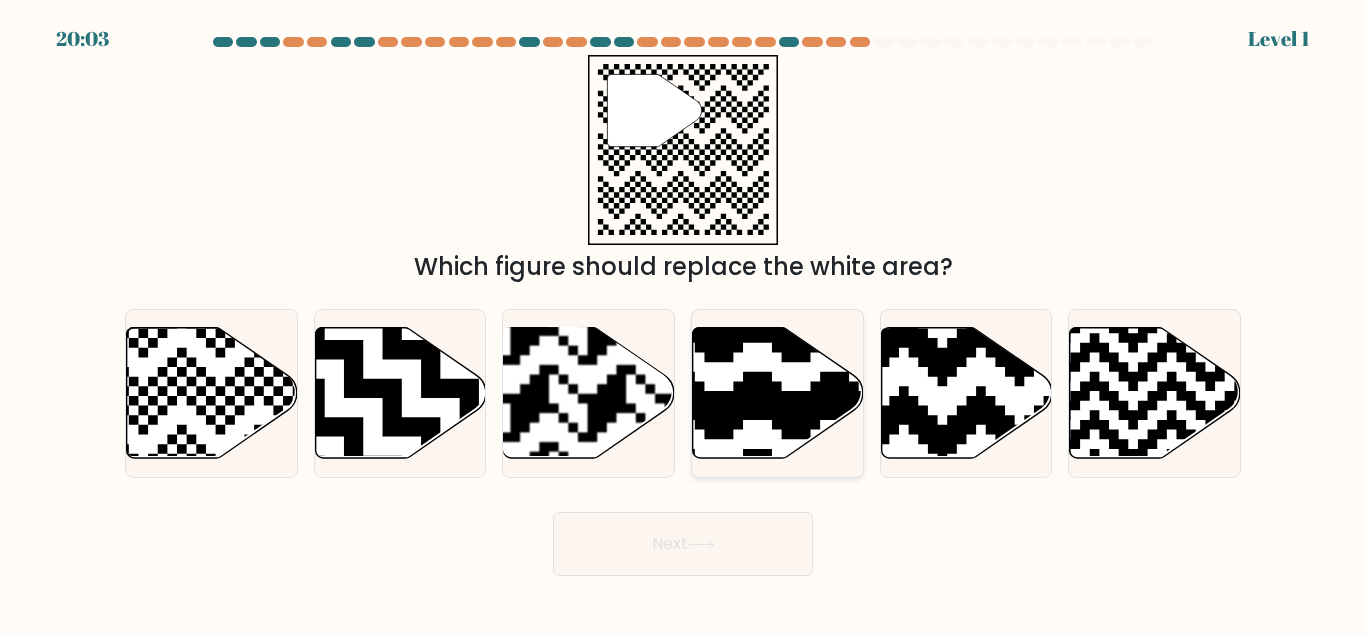 click 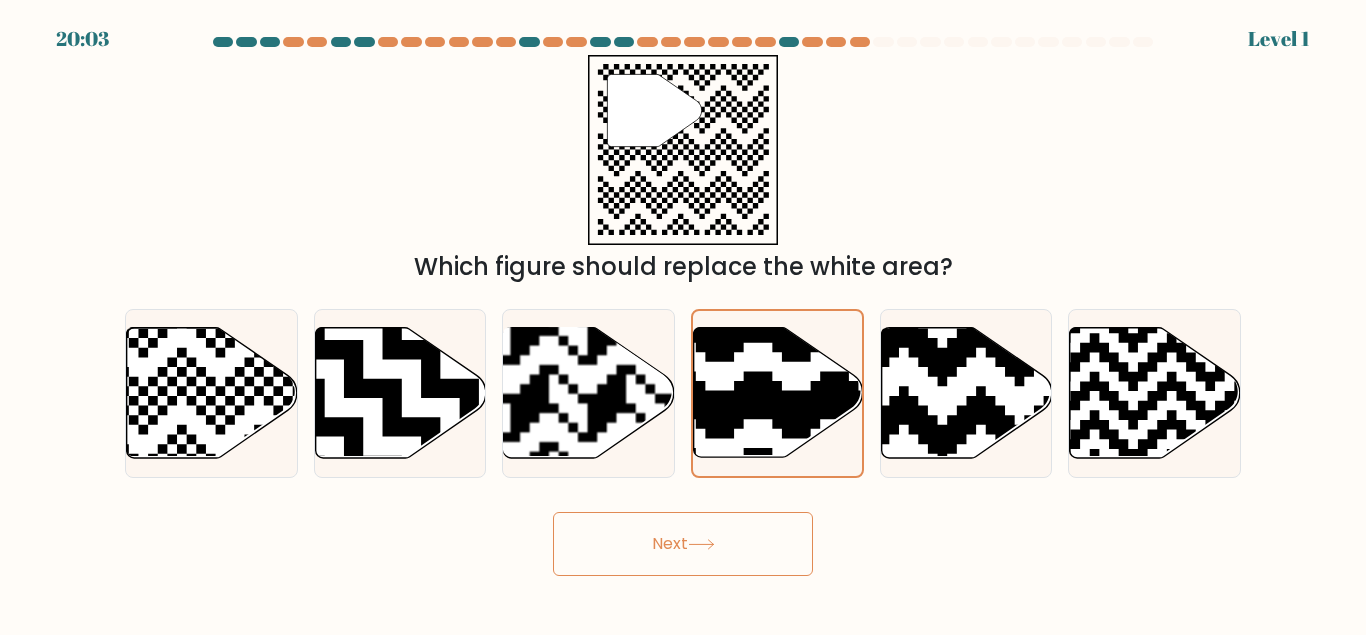click on "Next" at bounding box center [683, 544] 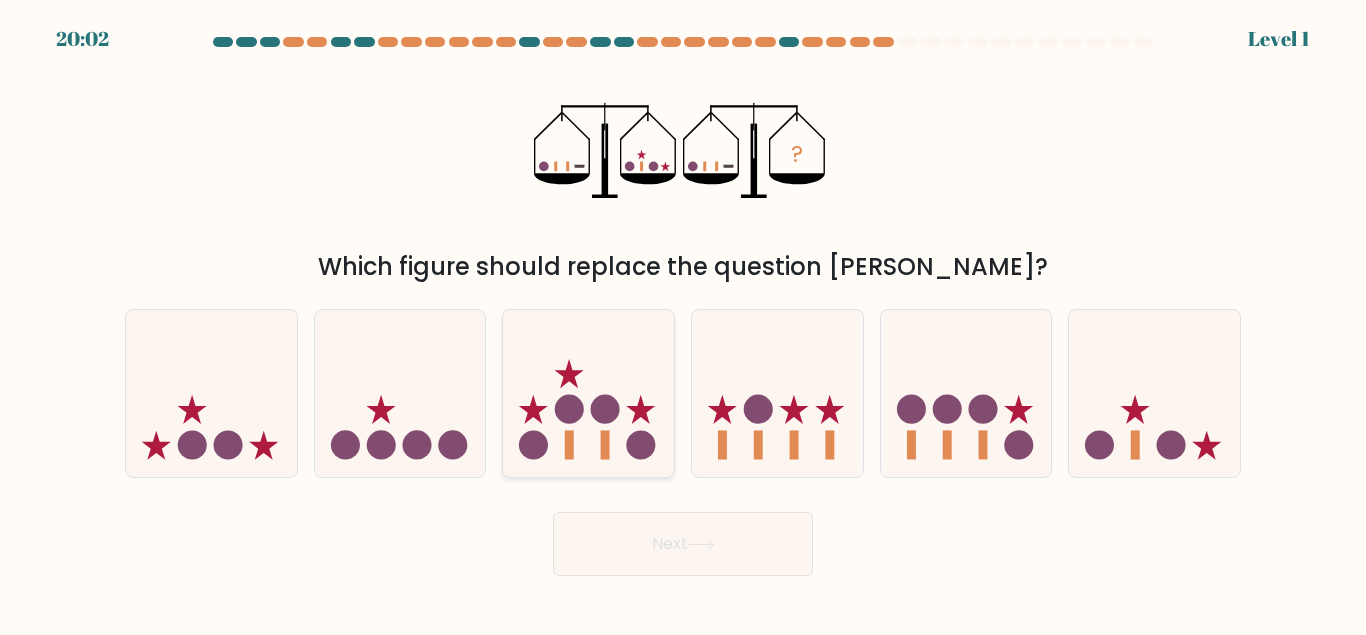 click 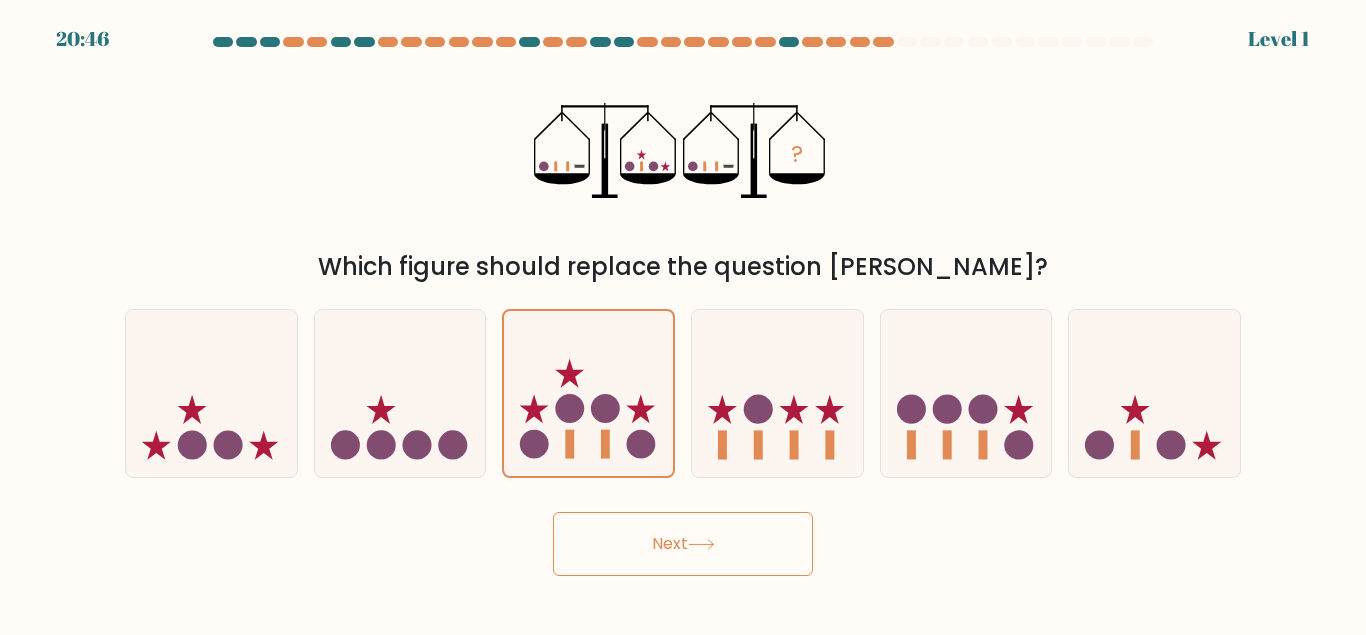 click on "Next" at bounding box center (683, 544) 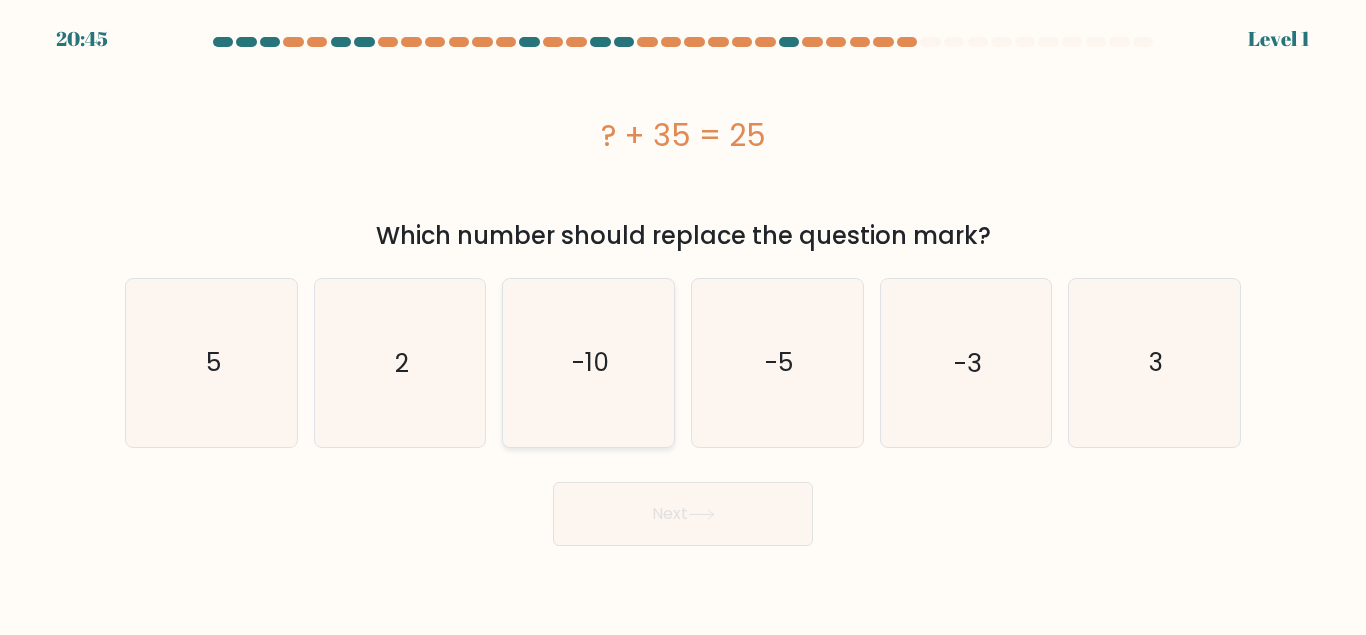 click on "-10" 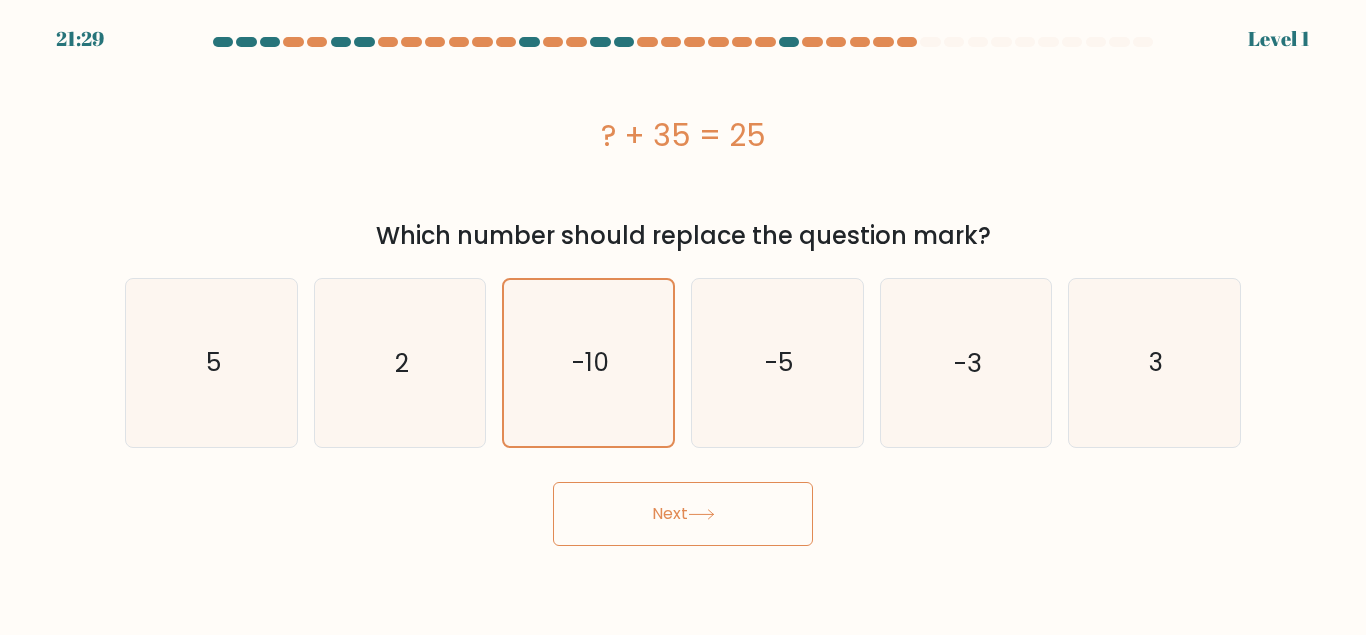 click on "Next" at bounding box center (683, 514) 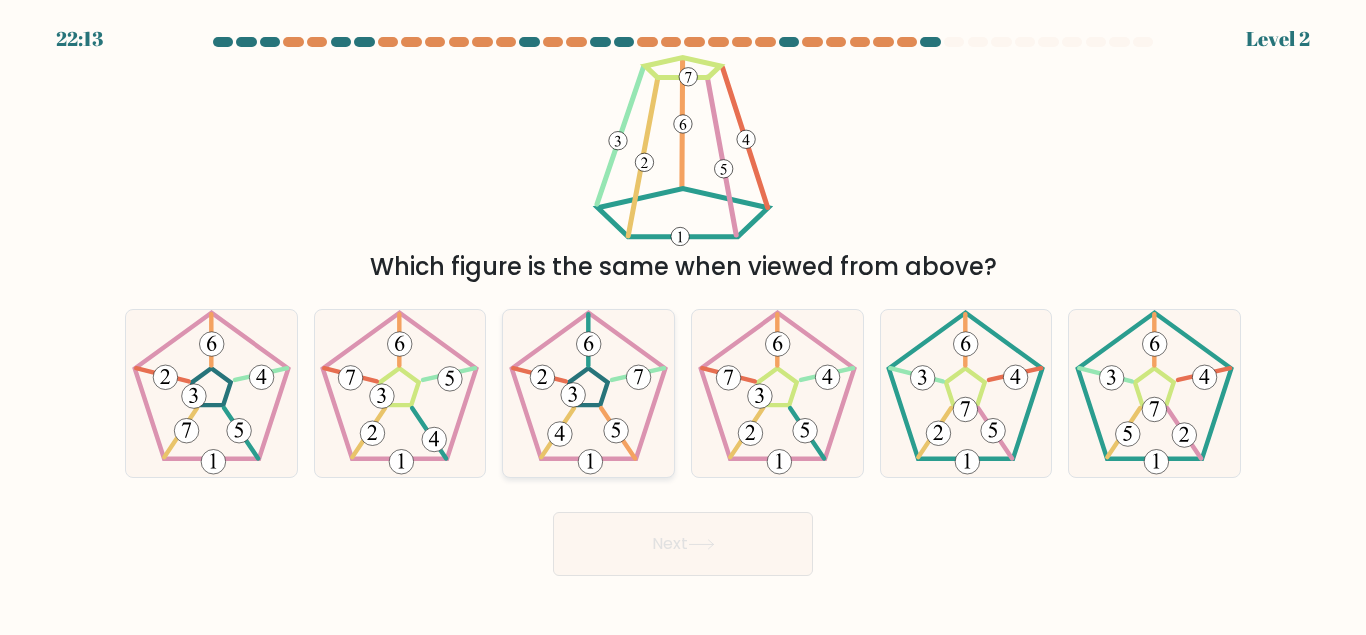 click 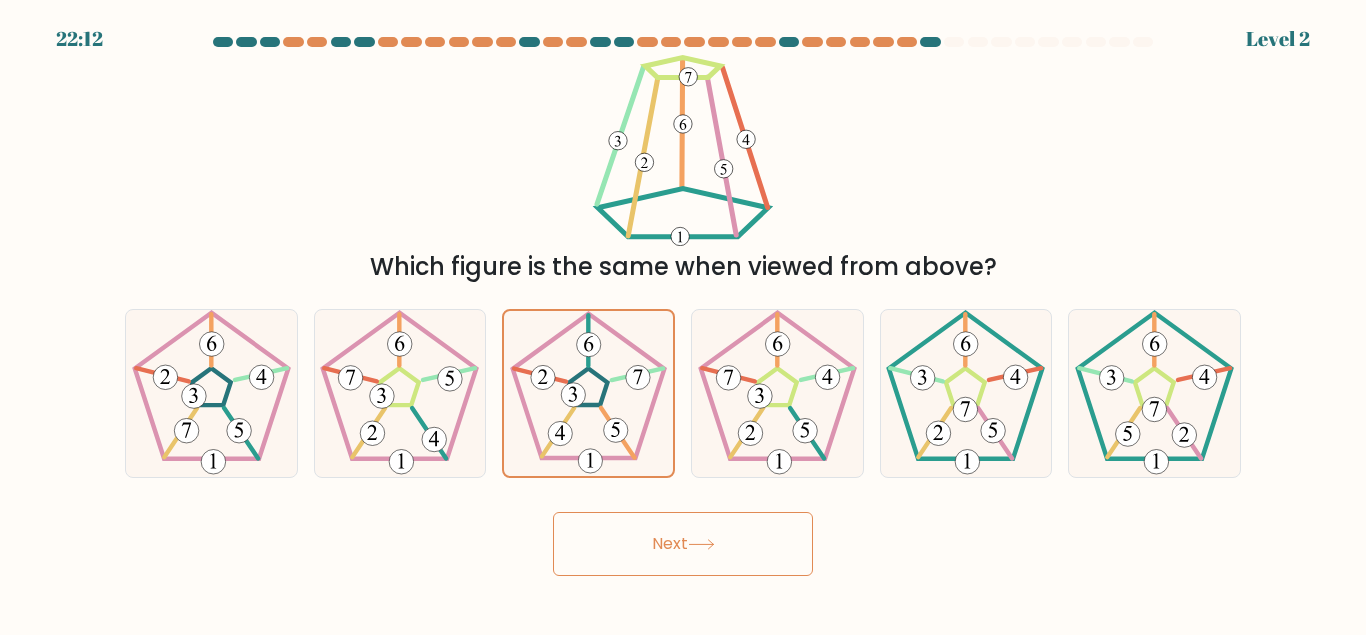 click on "Next" at bounding box center (683, 544) 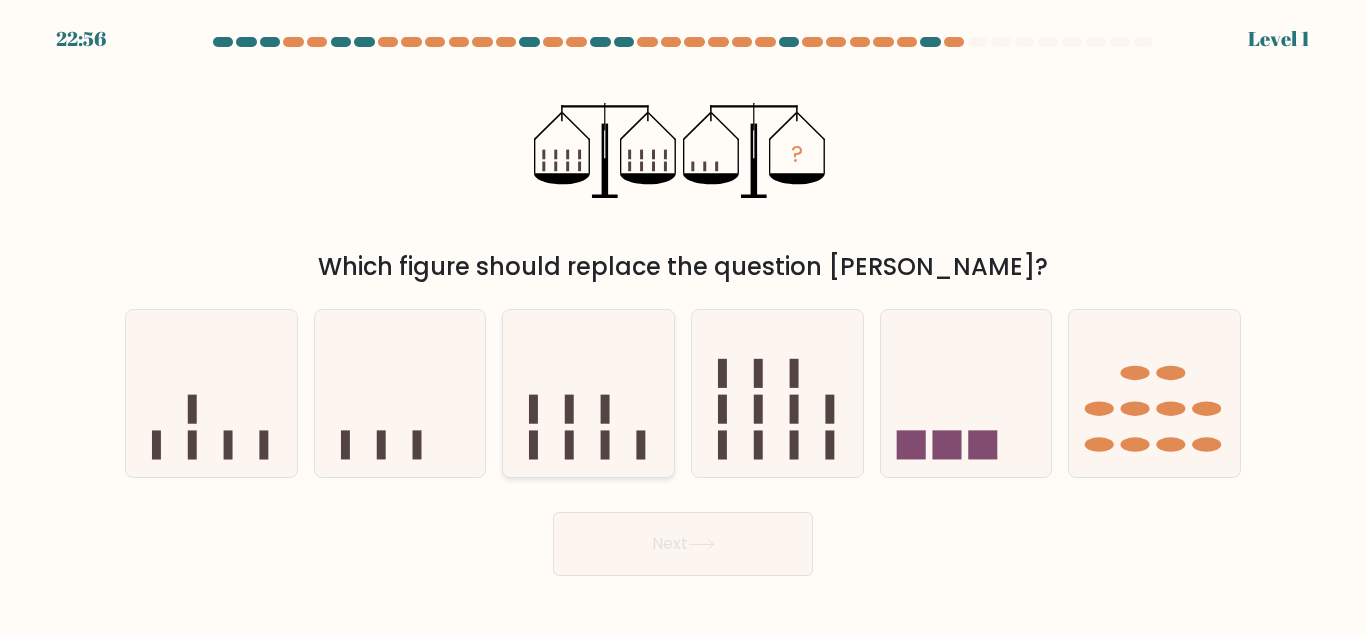 click 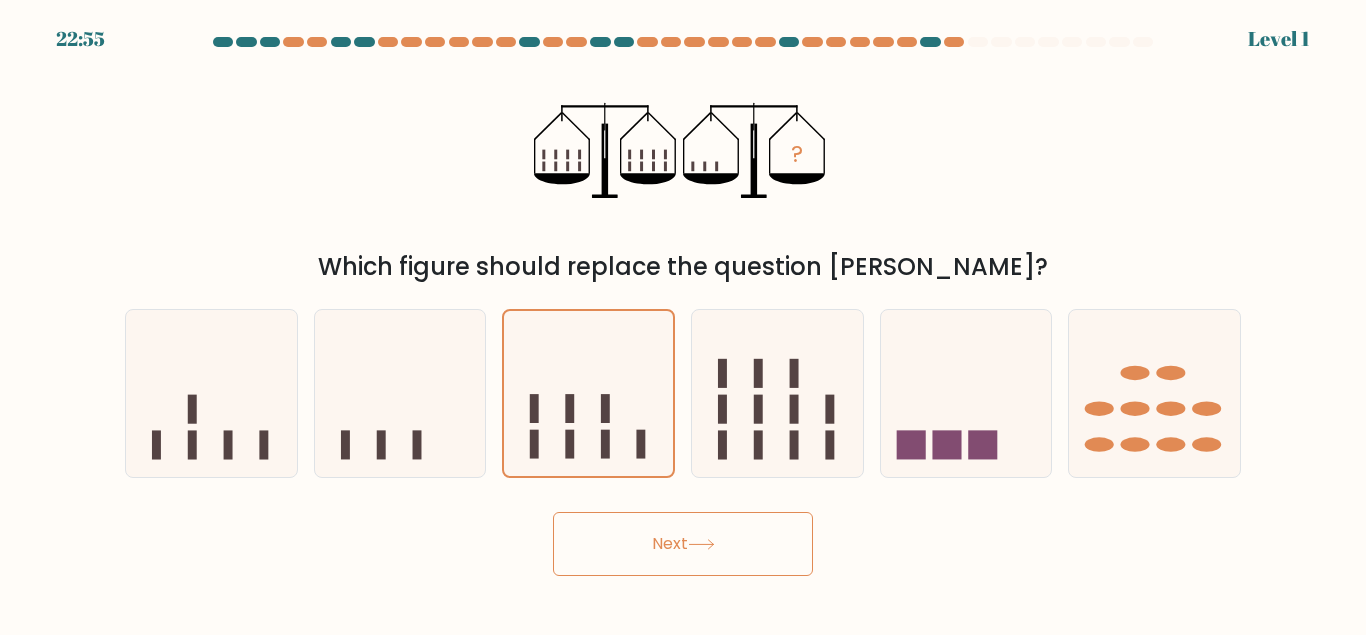 click on "Next" at bounding box center (683, 544) 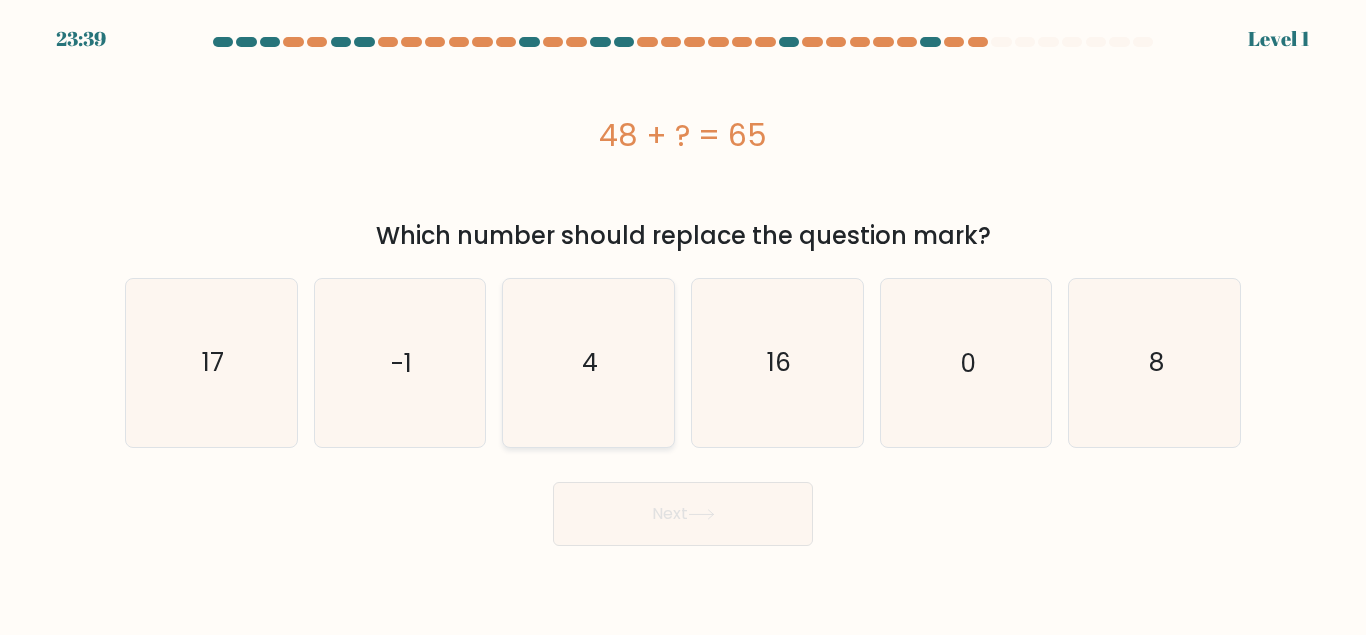 click on "4" 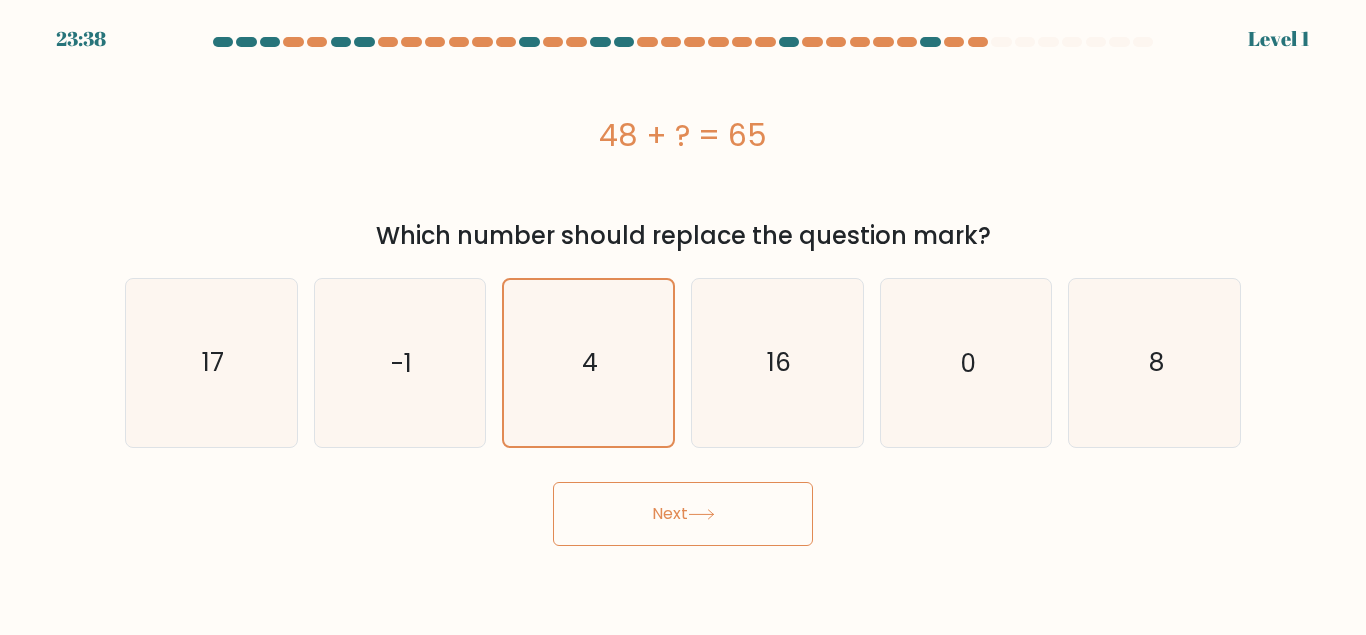 click on "Next" at bounding box center [683, 514] 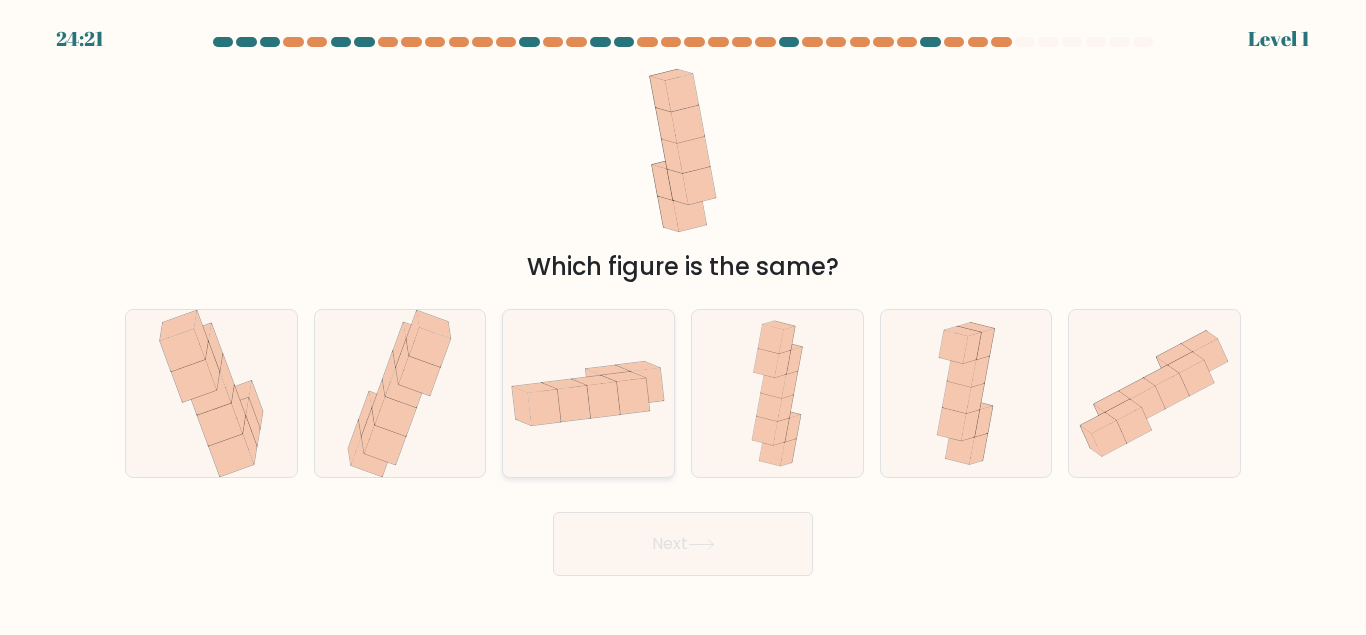 click 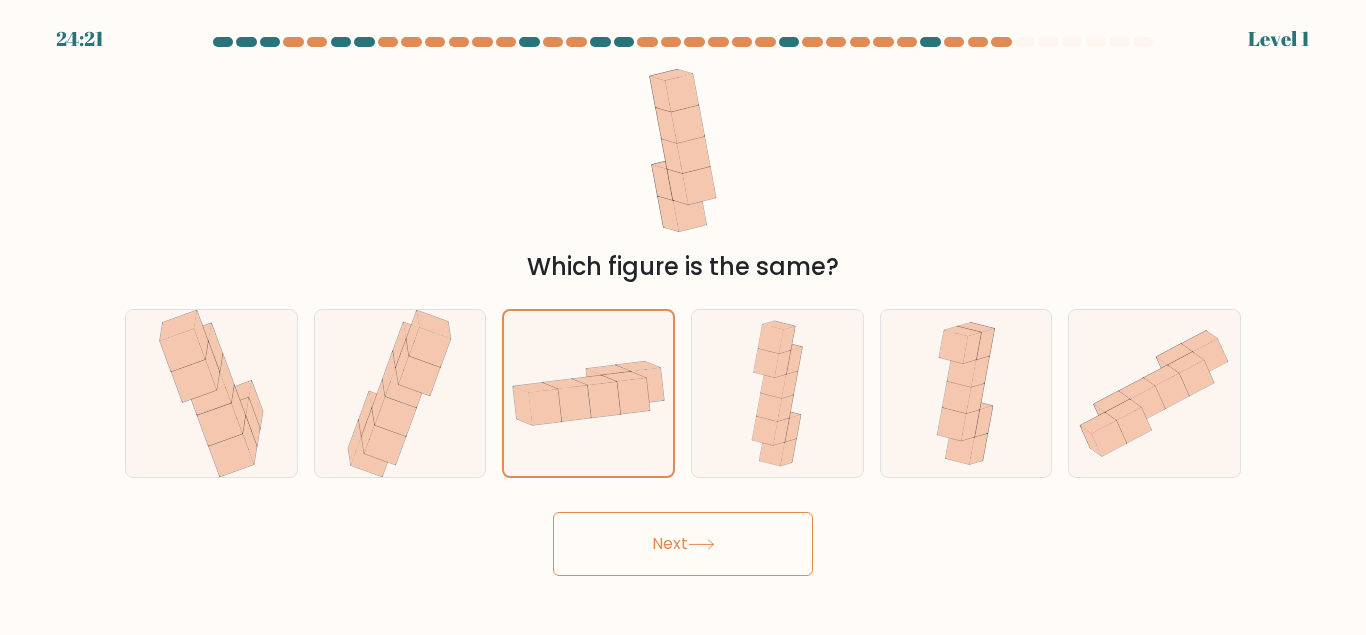 click on "Next" at bounding box center (683, 544) 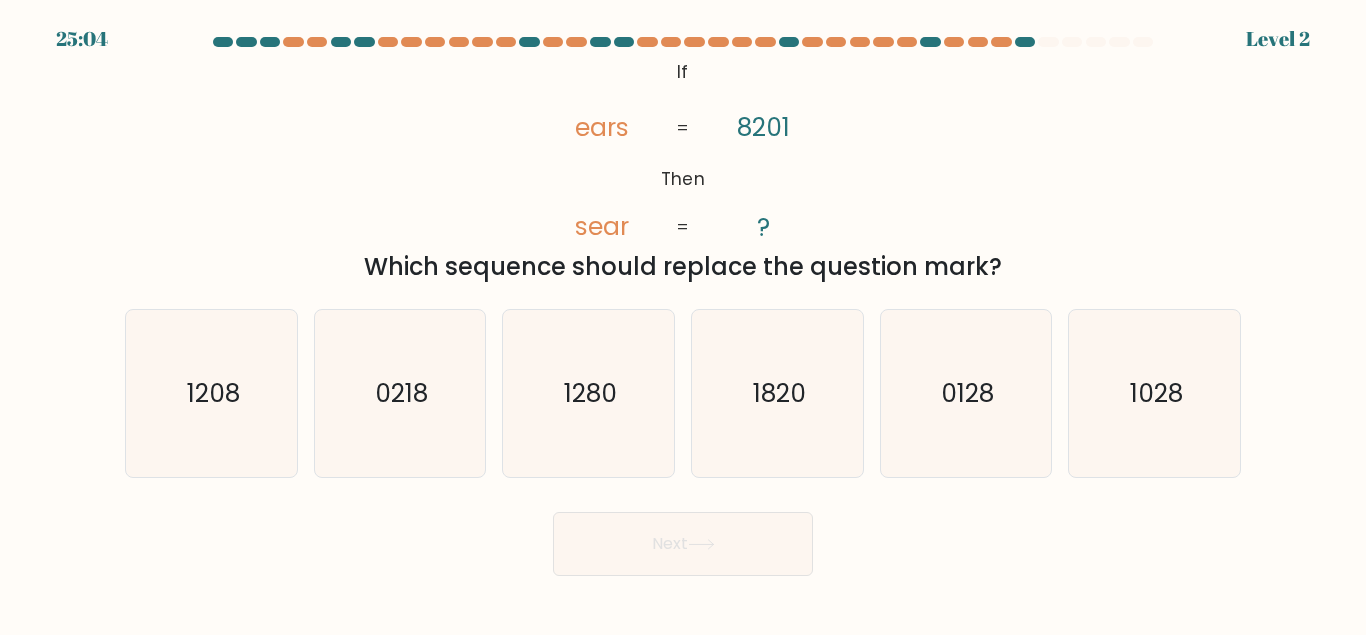 click on "1280" 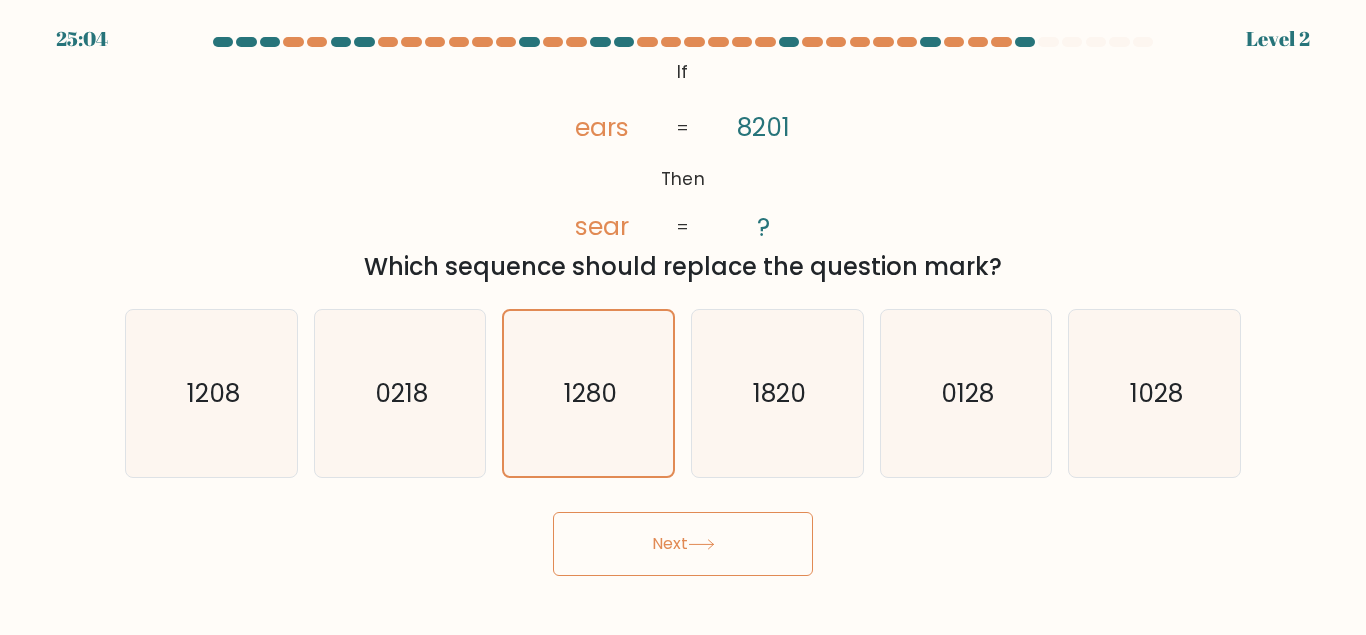 click on "Next" at bounding box center (683, 544) 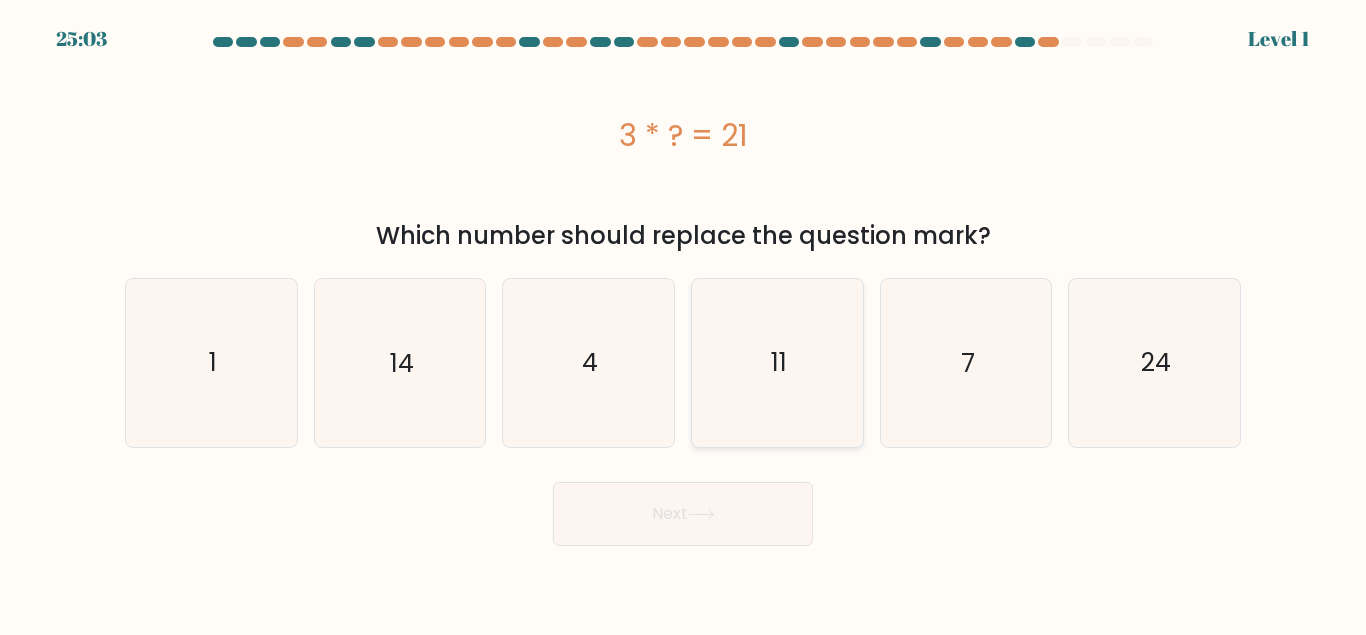 click on "11" 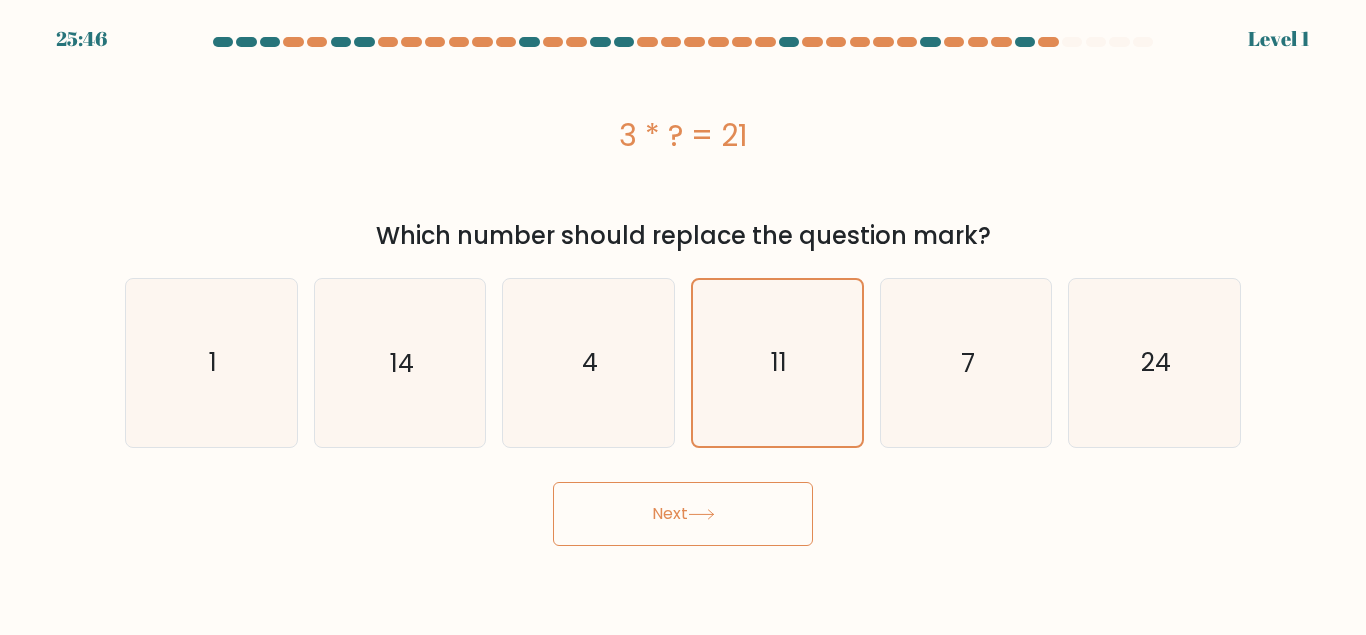click on "Next" at bounding box center [683, 514] 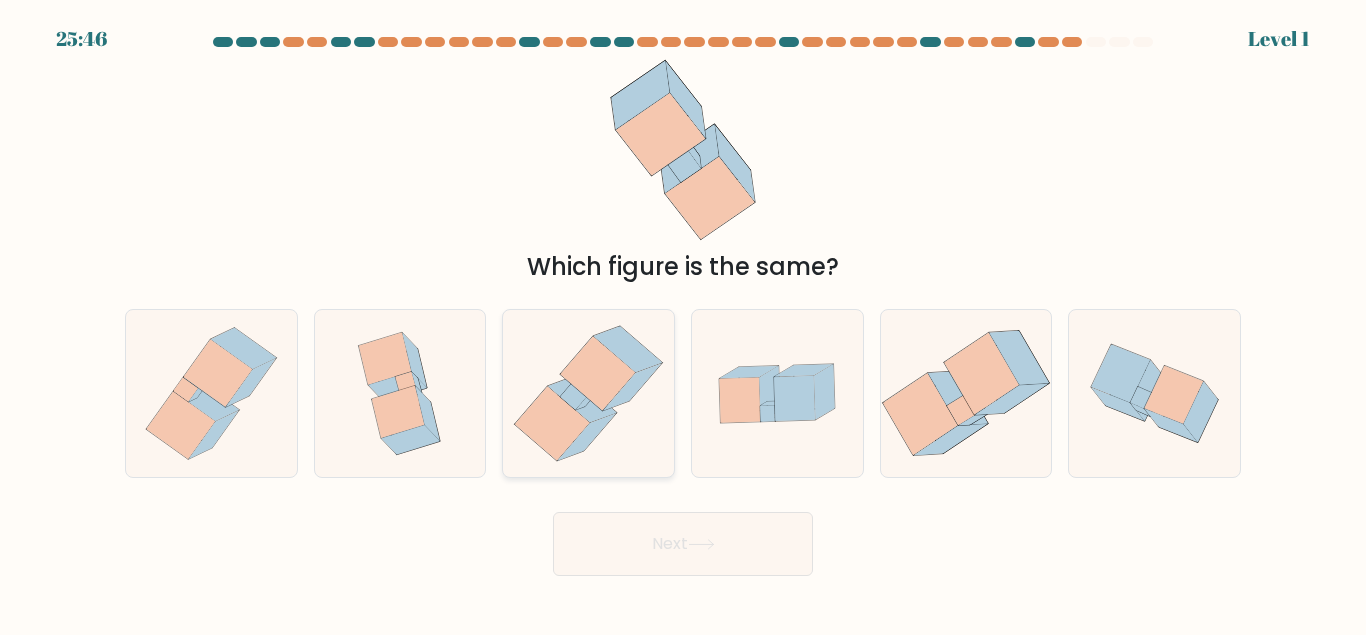 click 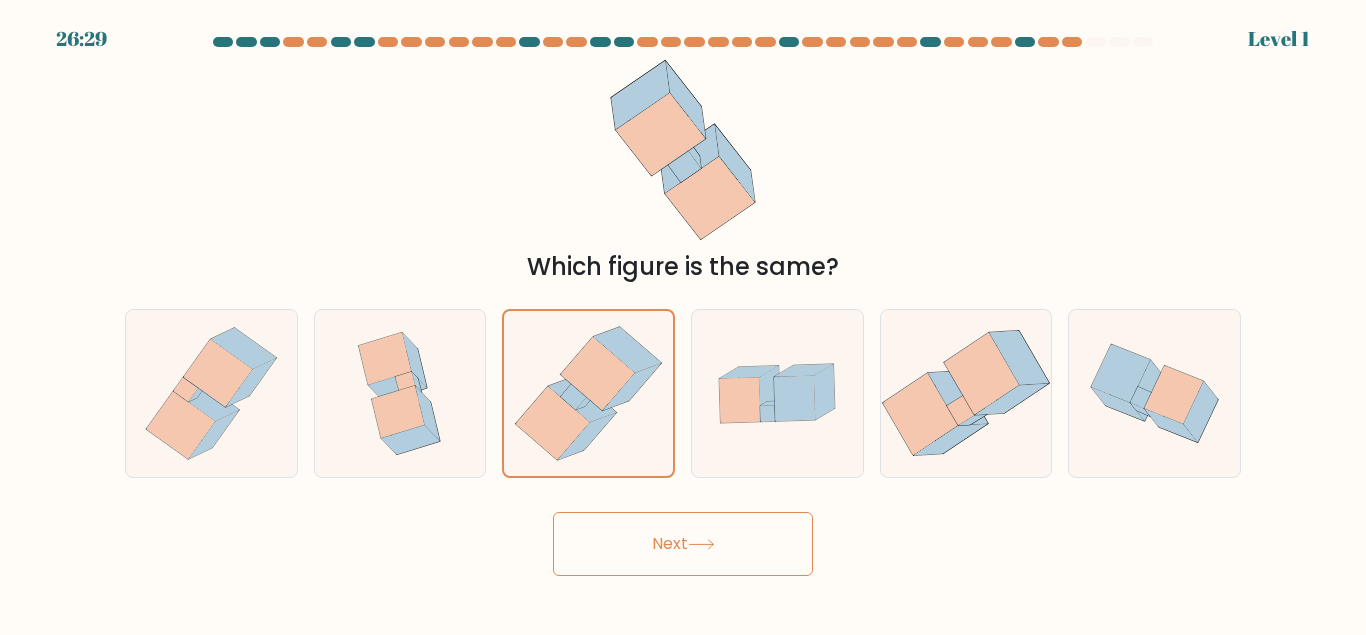 click on "Next" at bounding box center [683, 544] 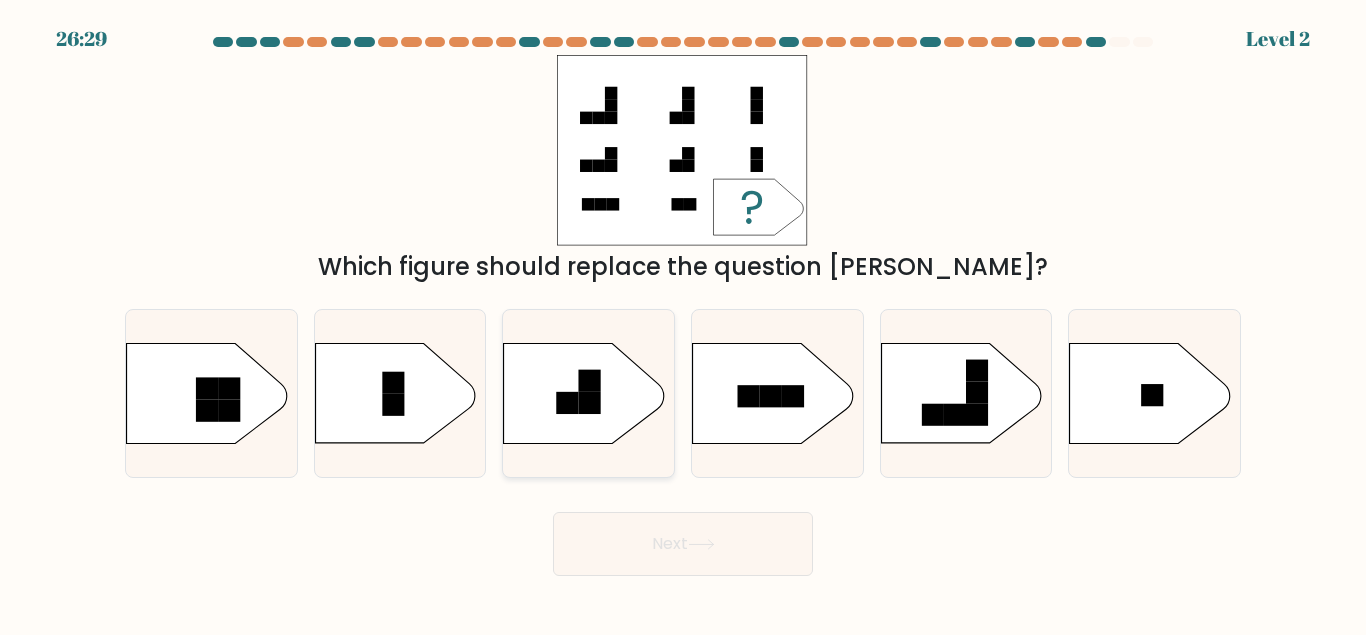 click 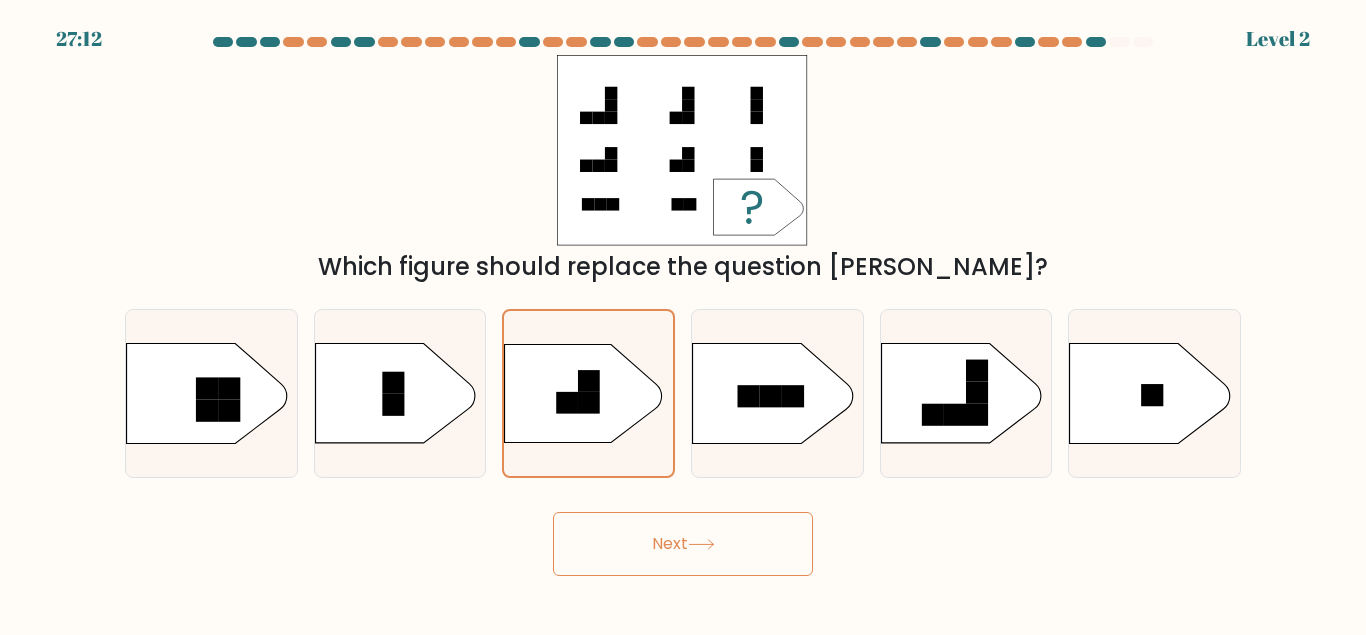 click on "Next" at bounding box center (683, 544) 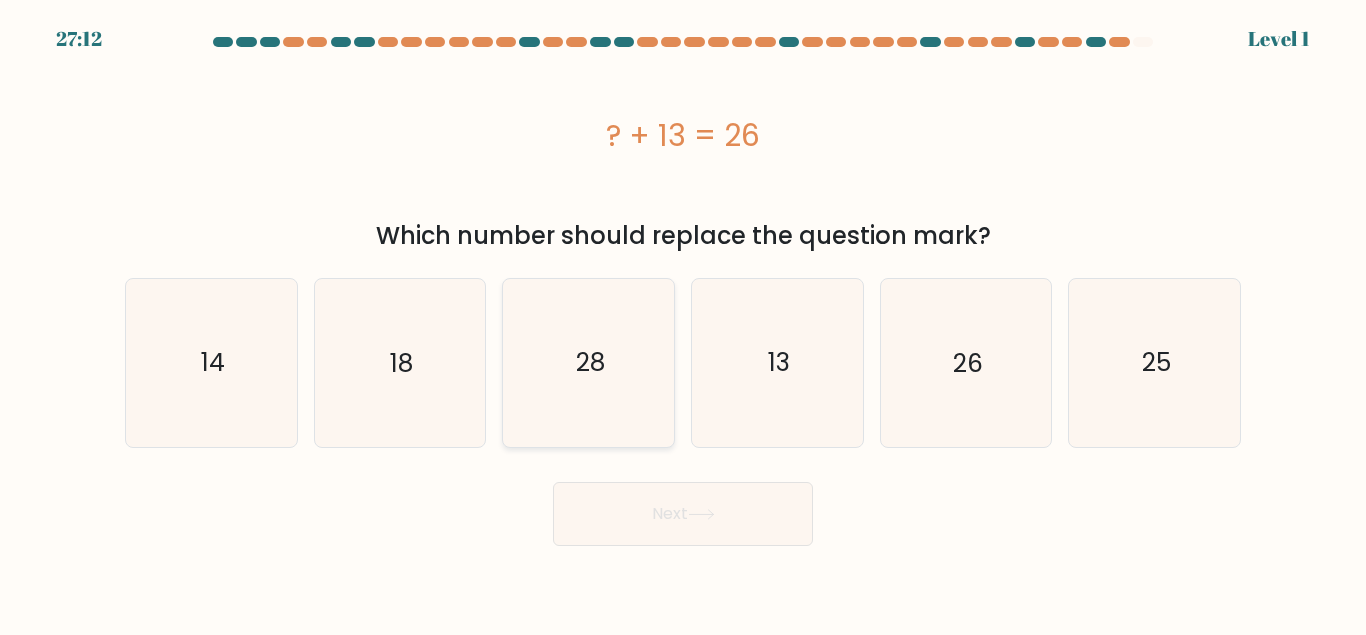 click on "28" 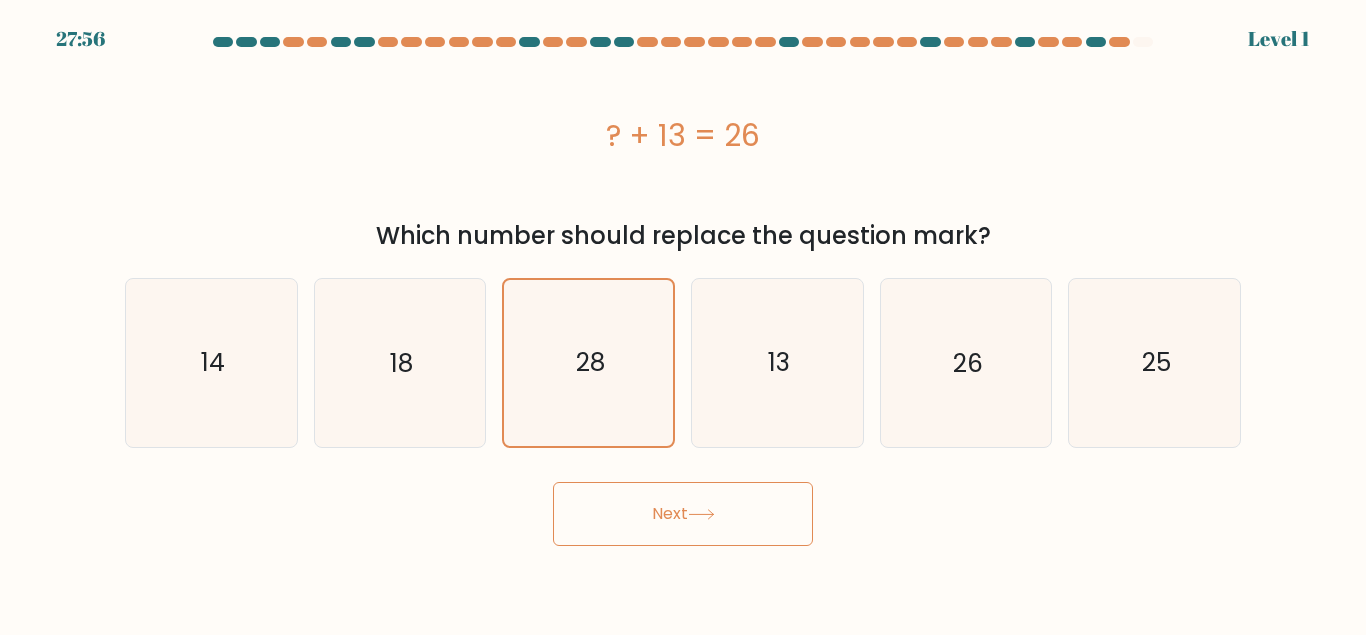 click on "Next" at bounding box center [683, 514] 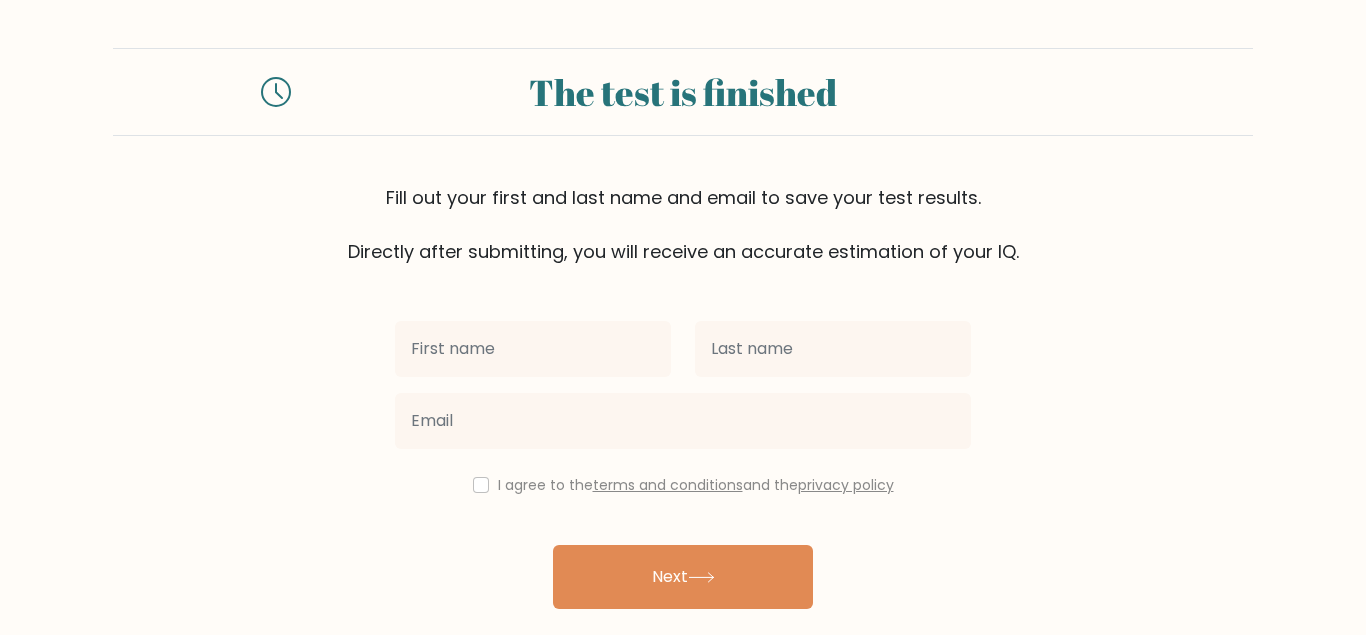 scroll, scrollTop: 0, scrollLeft: 0, axis: both 